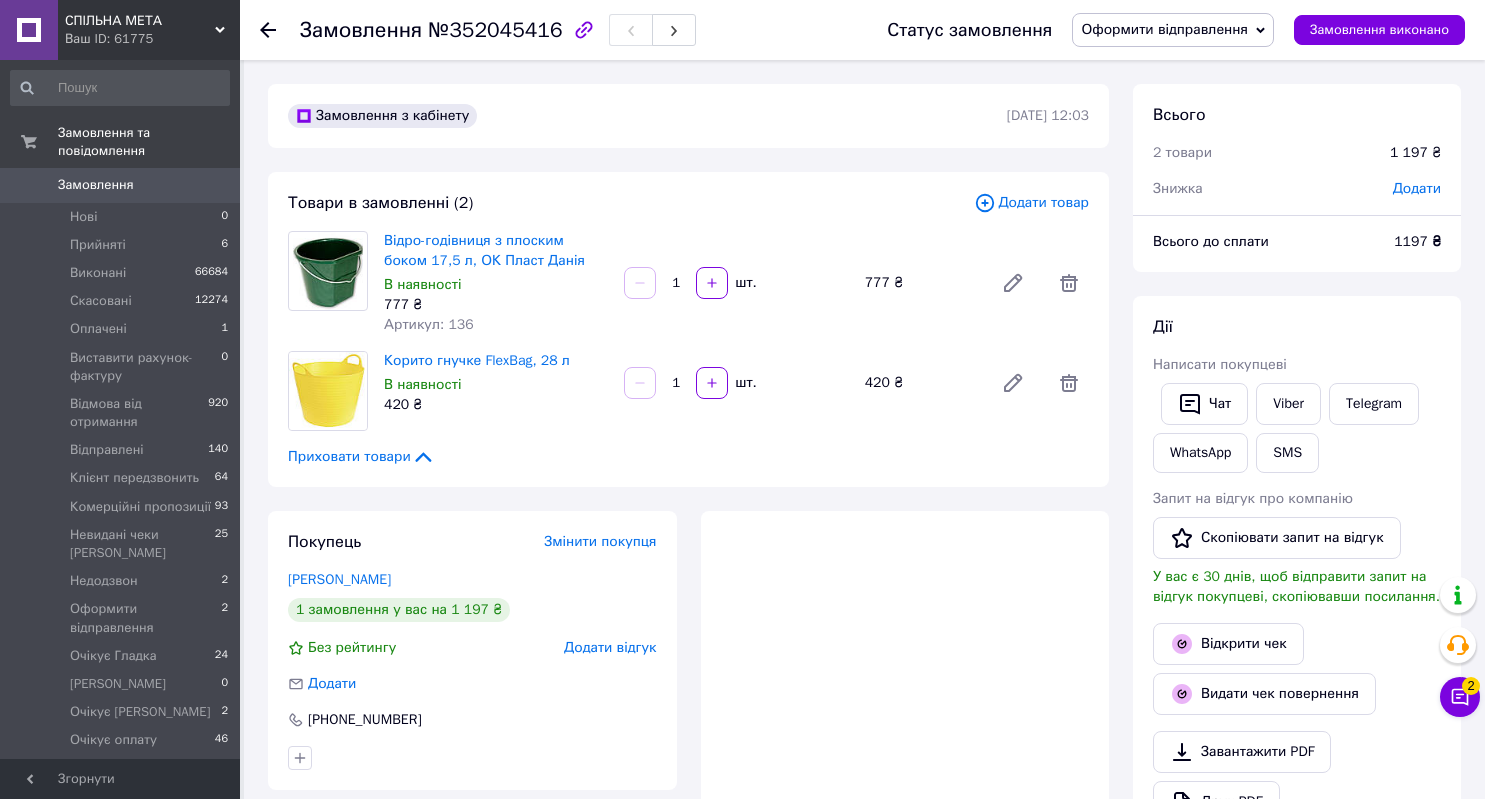 scroll, scrollTop: 0, scrollLeft: 0, axis: both 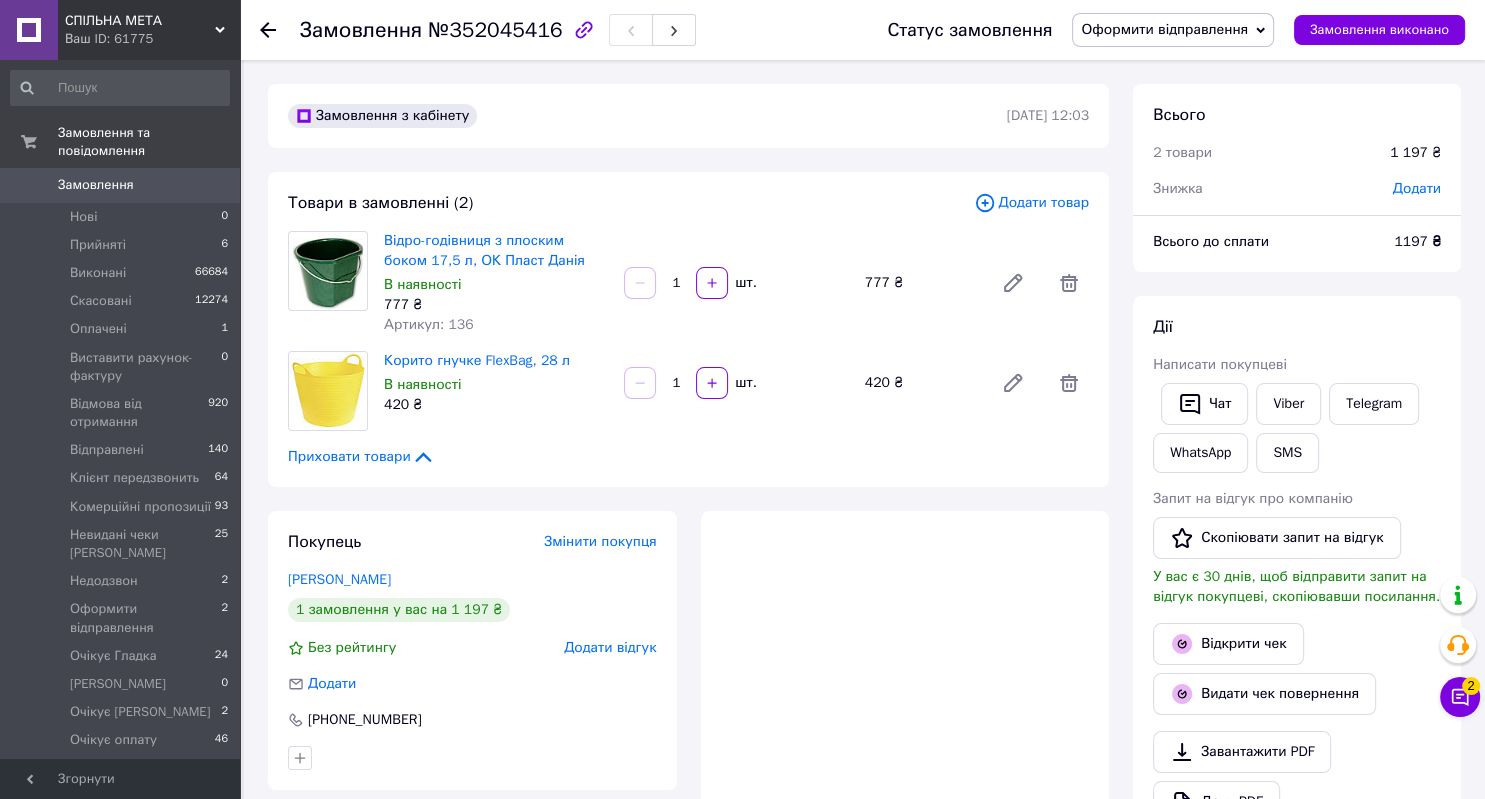 click 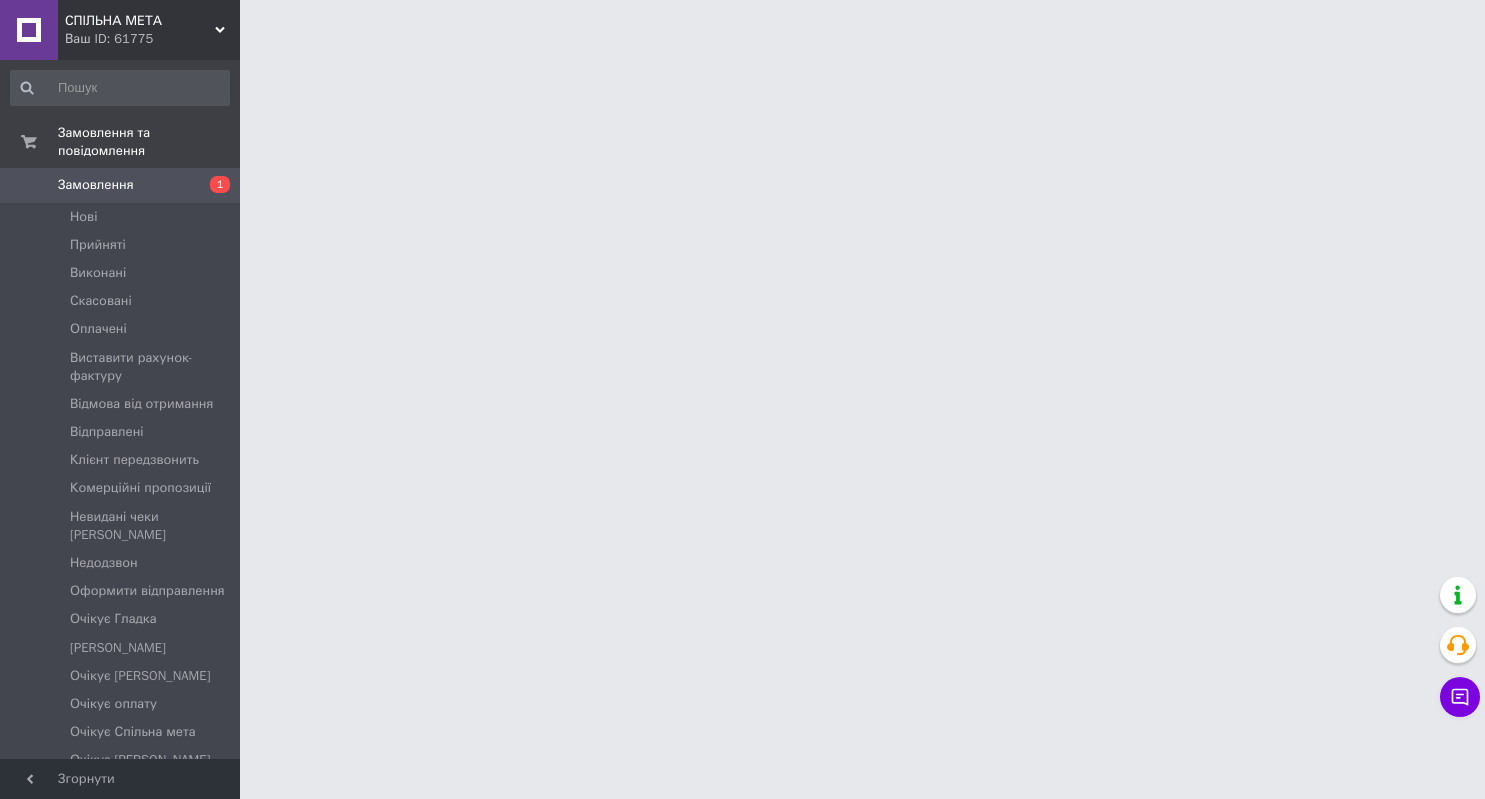 scroll, scrollTop: 0, scrollLeft: 0, axis: both 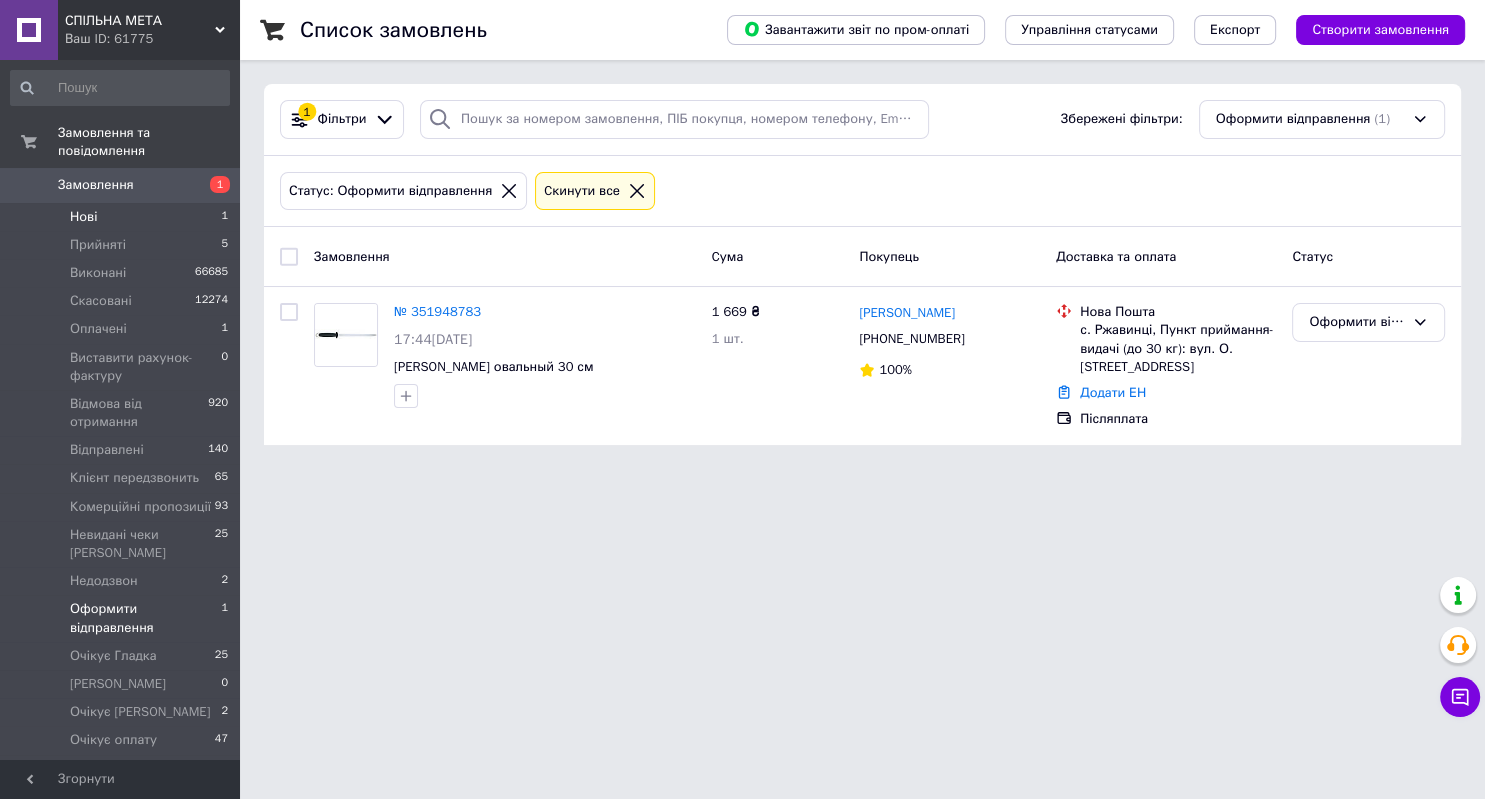 click on "Нові 1" at bounding box center (120, 217) 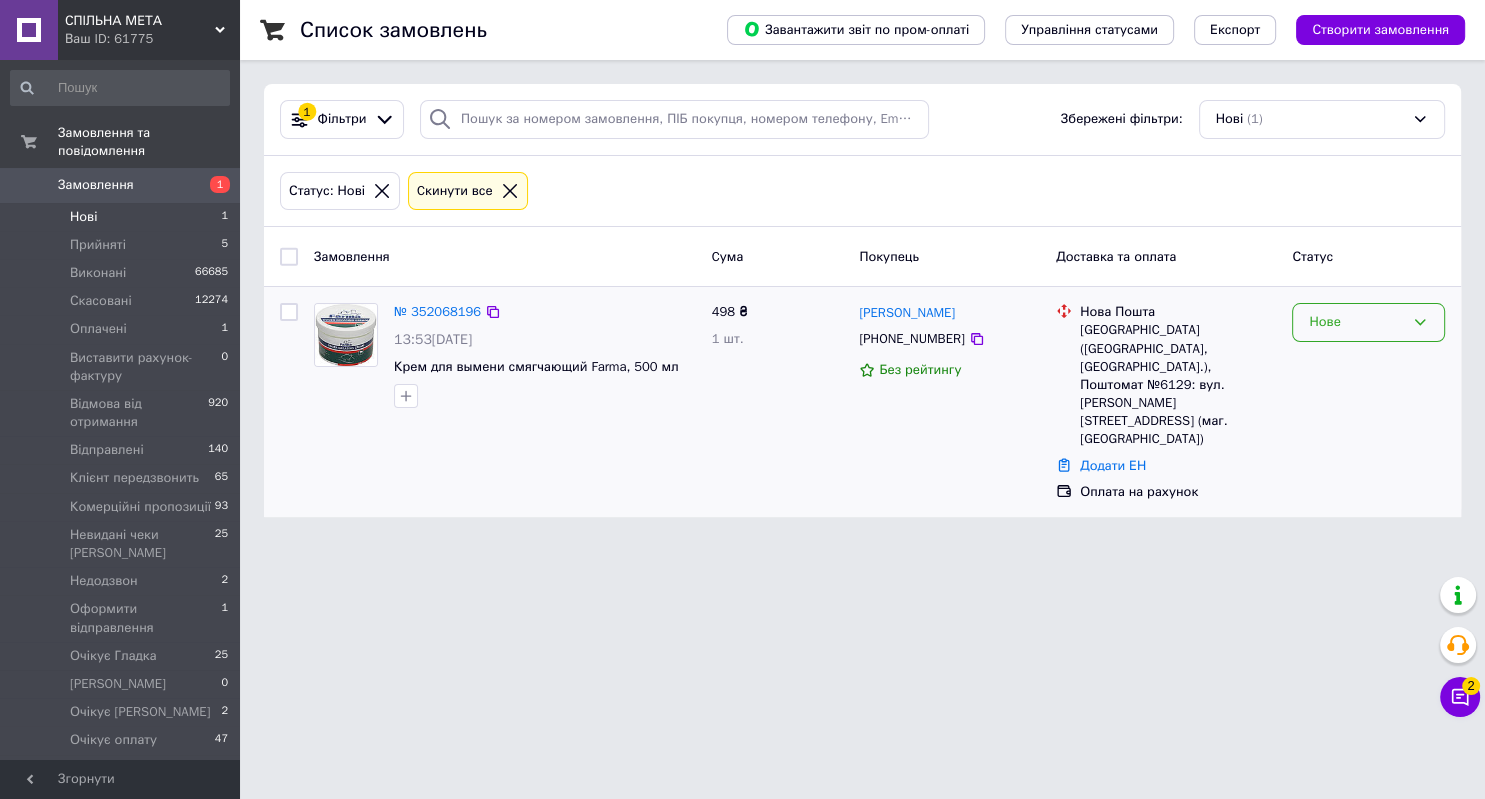 click on "Нове" at bounding box center [1368, 322] 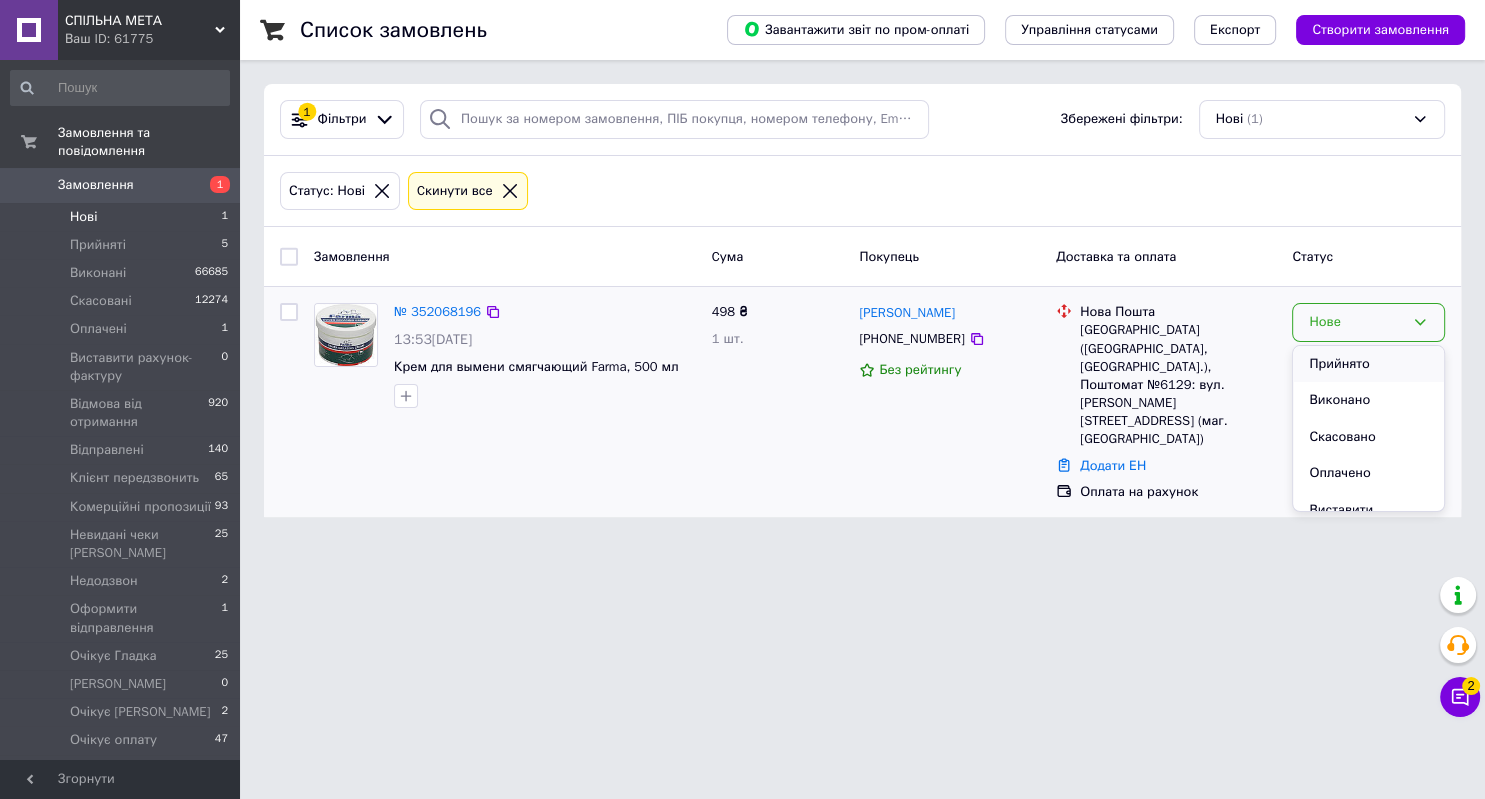 click on "Прийнято" at bounding box center [1368, 364] 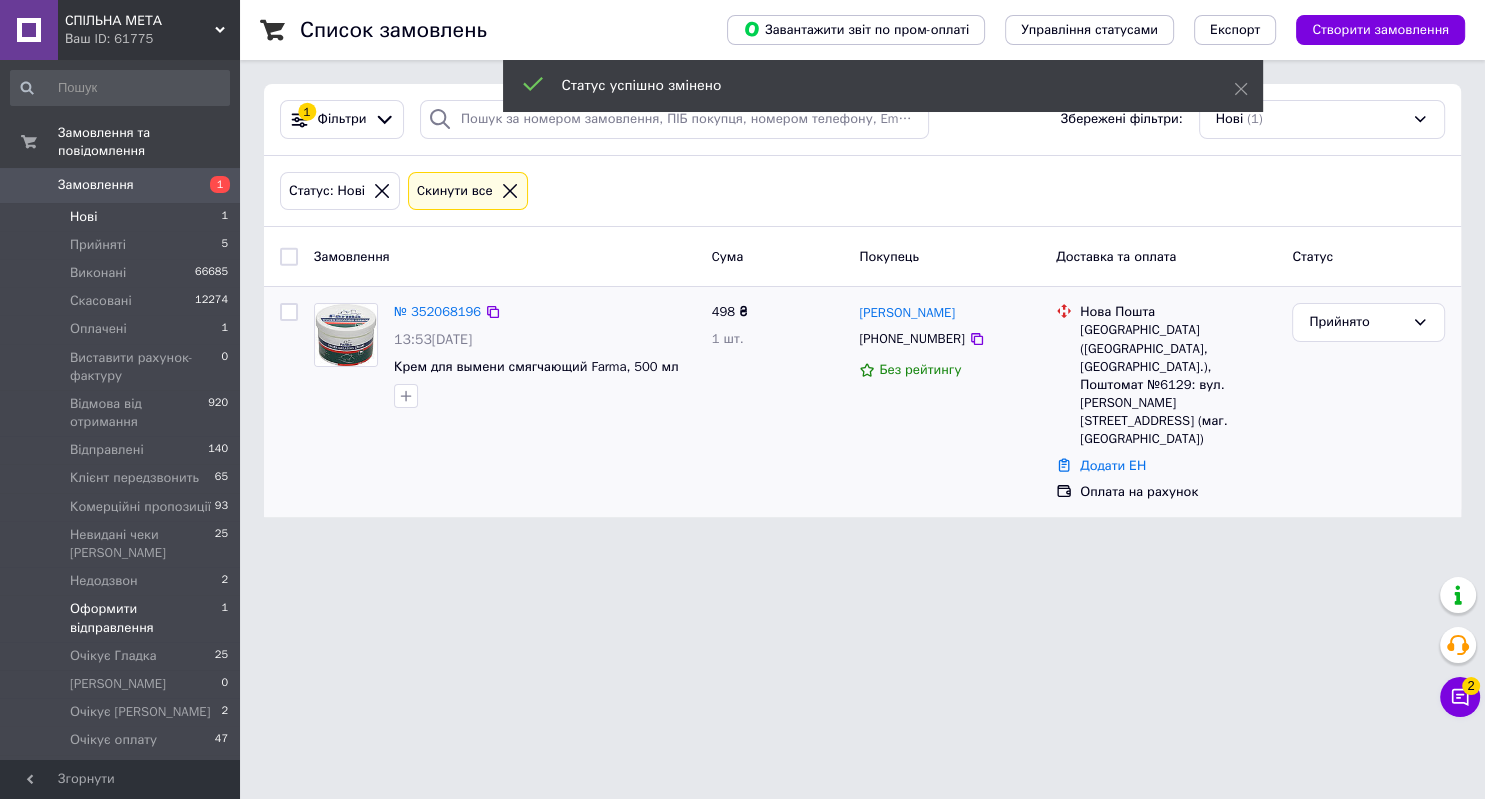 click on "Оформити відправлення" at bounding box center [145, 618] 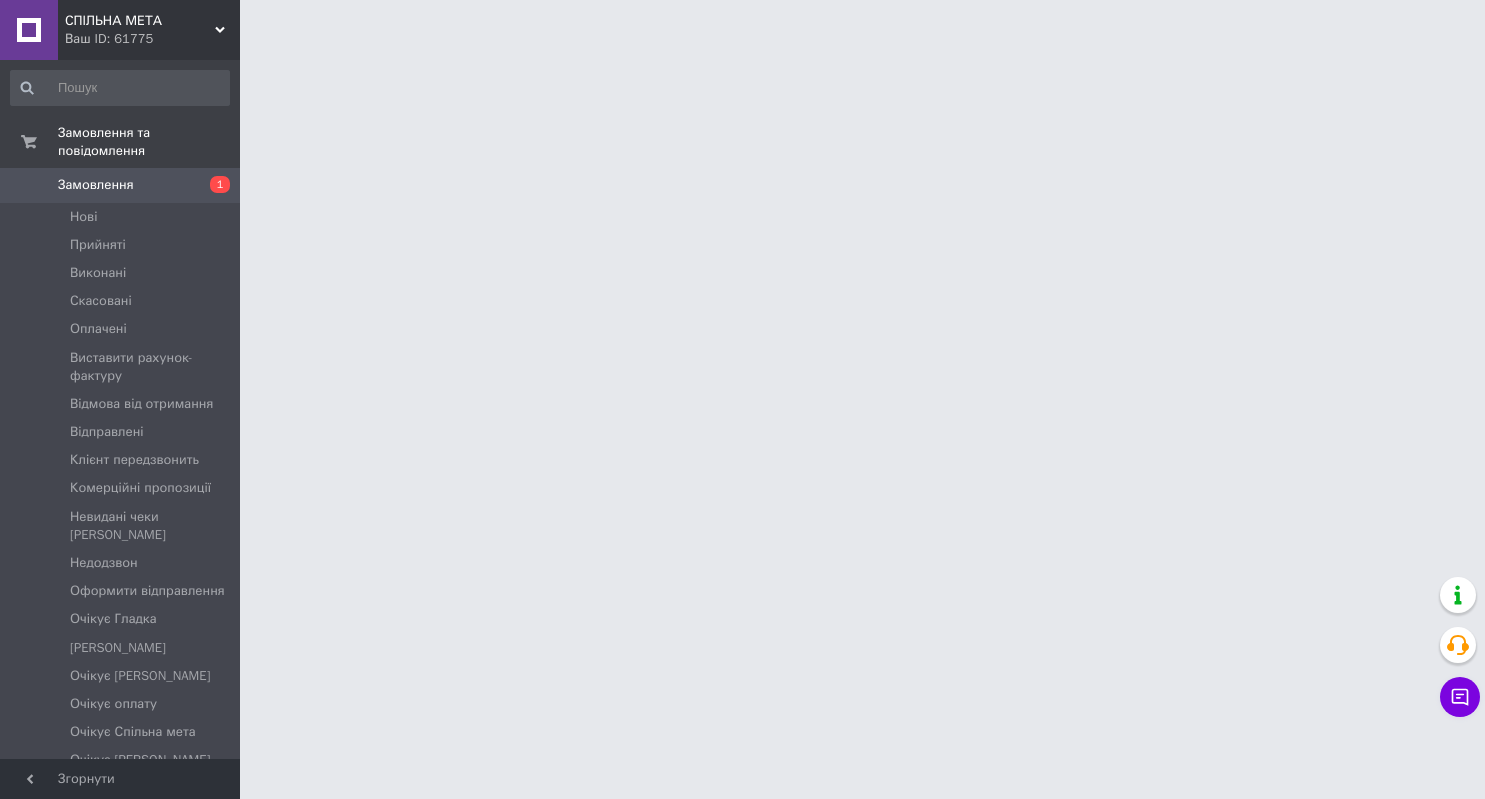 scroll, scrollTop: 0, scrollLeft: 0, axis: both 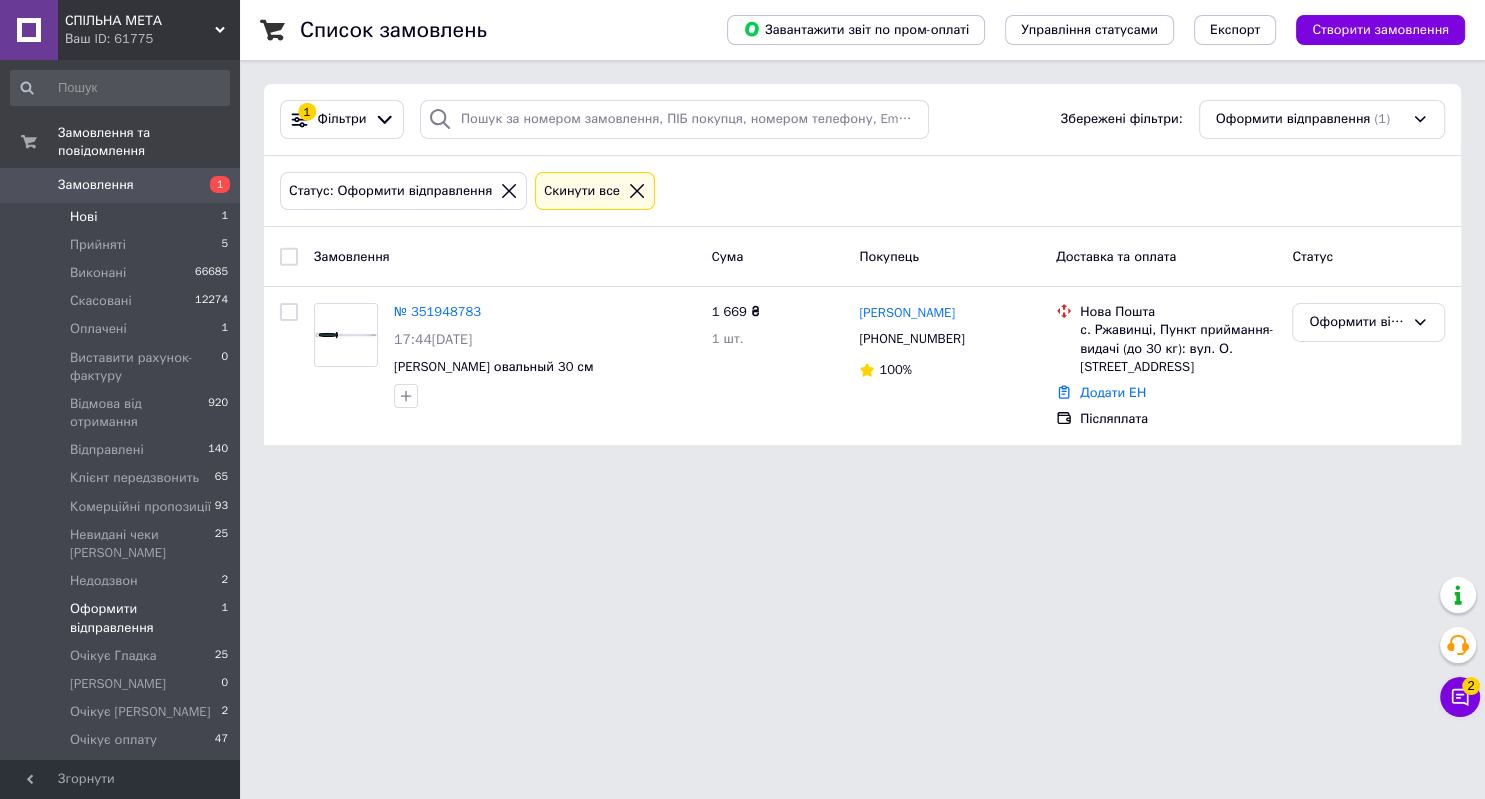click on "Нові 1" at bounding box center (120, 217) 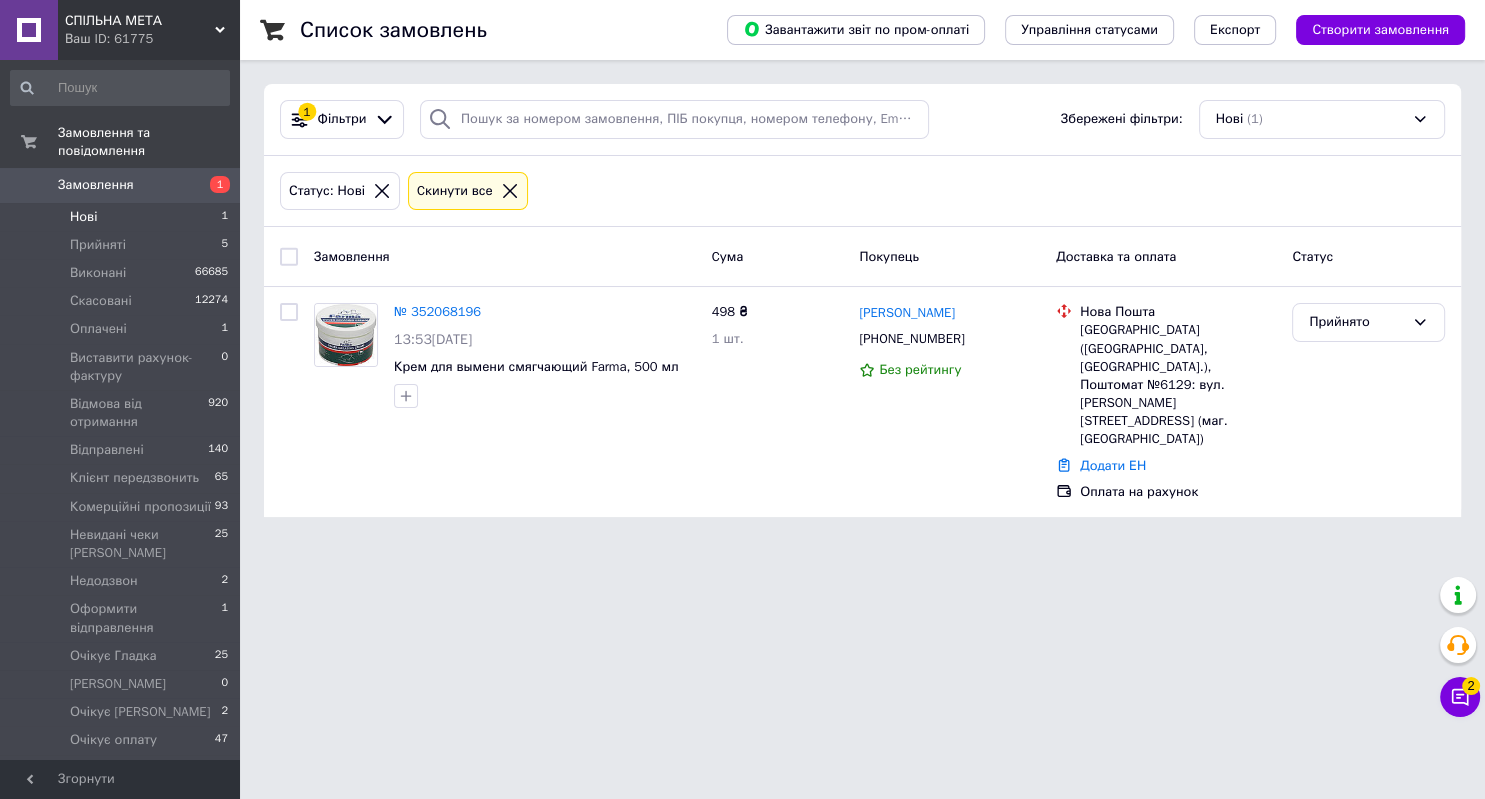 click on "Замовлення" at bounding box center (121, 185) 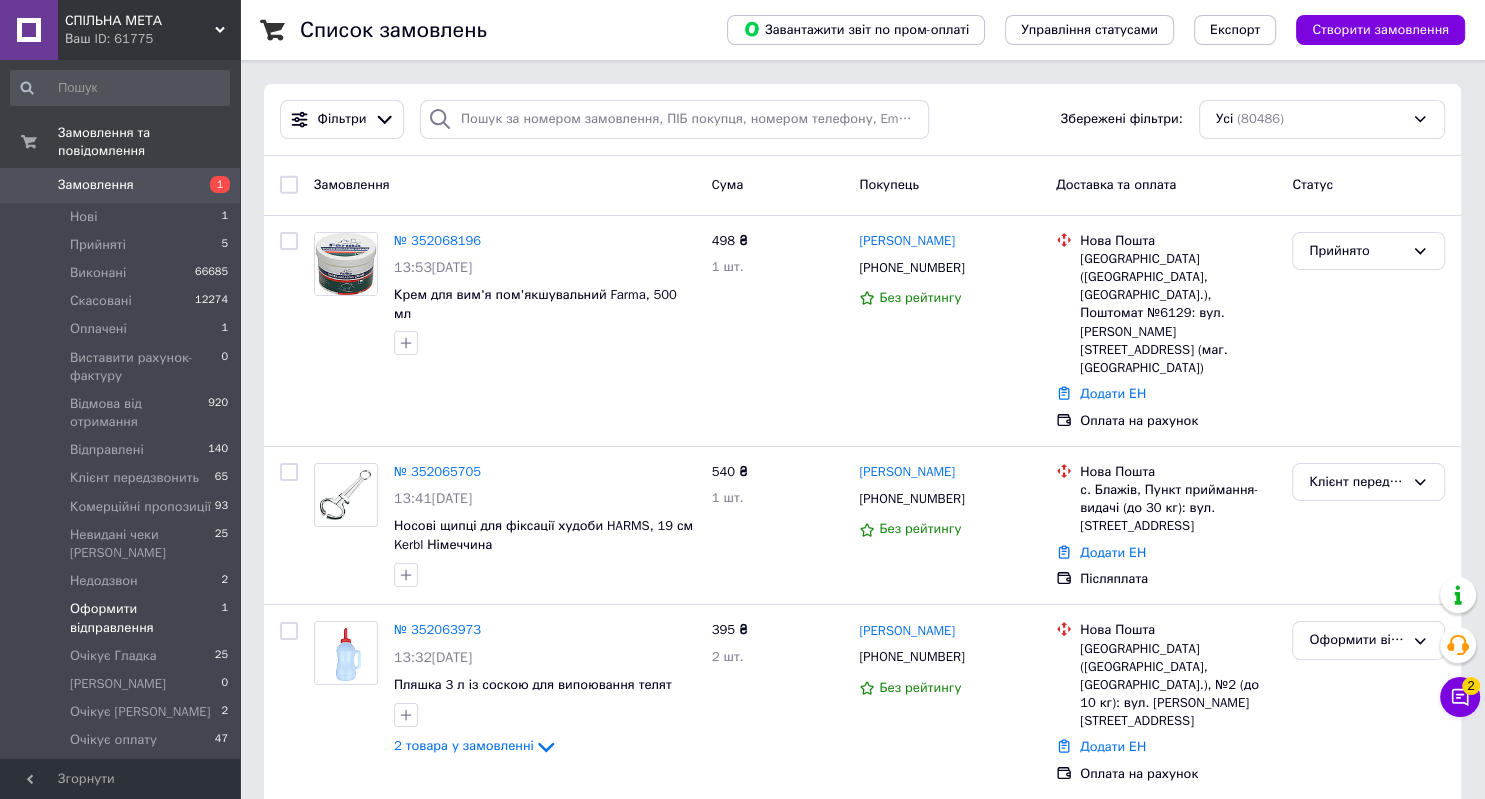 click on "Оформити відправлення" at bounding box center [145, 618] 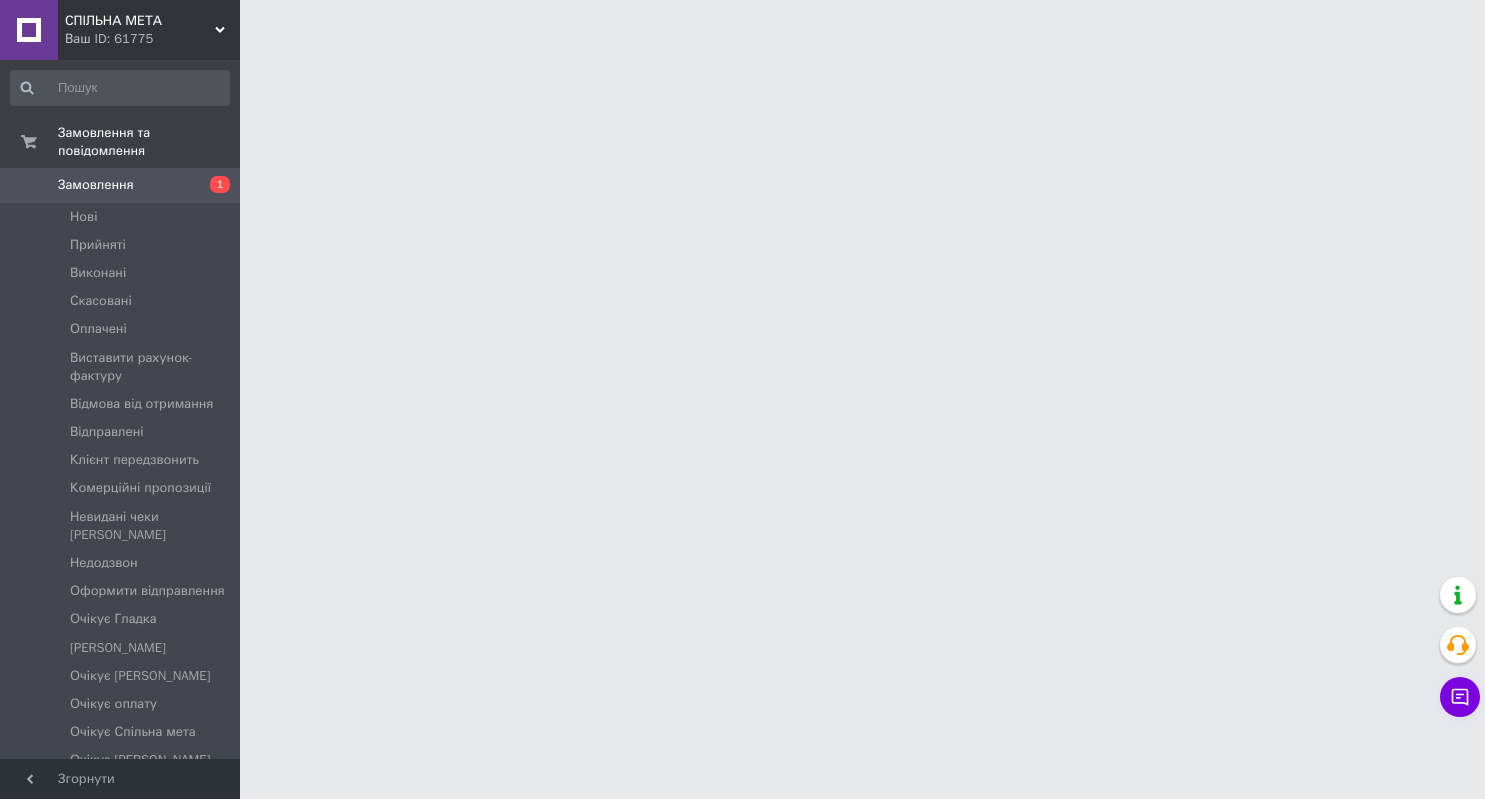 scroll, scrollTop: 0, scrollLeft: 0, axis: both 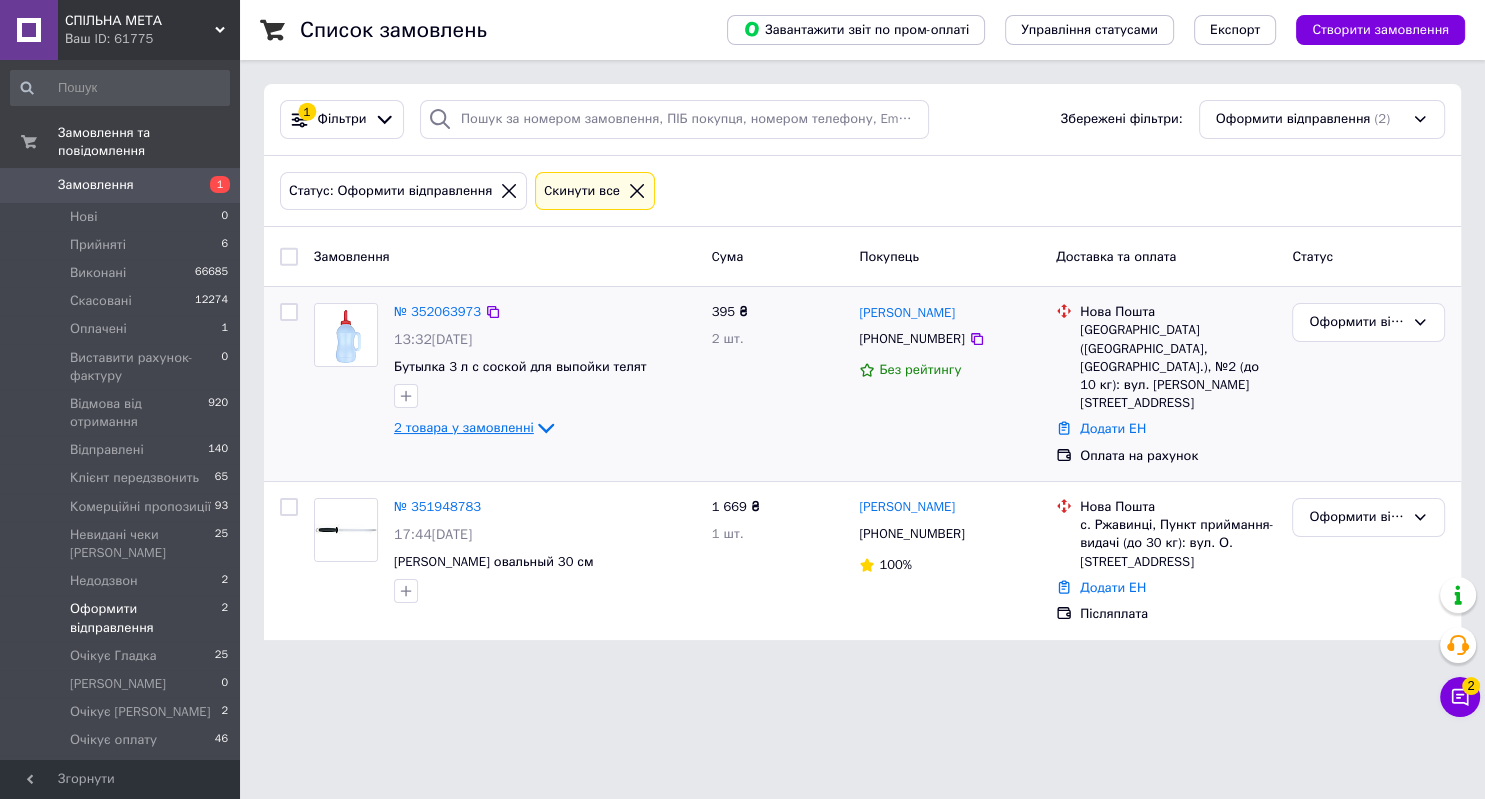 click 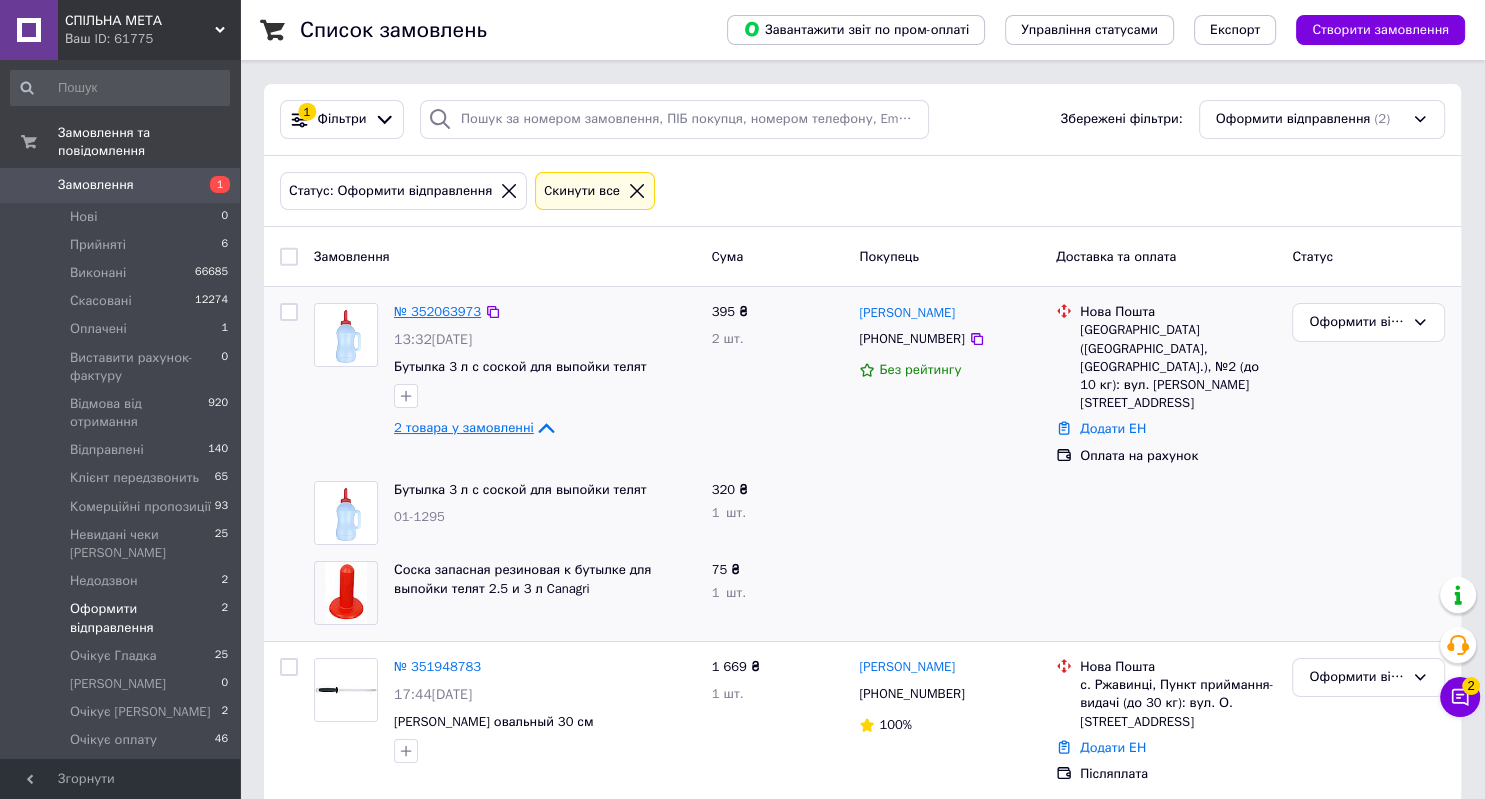 click on "№ 352063973" at bounding box center [437, 311] 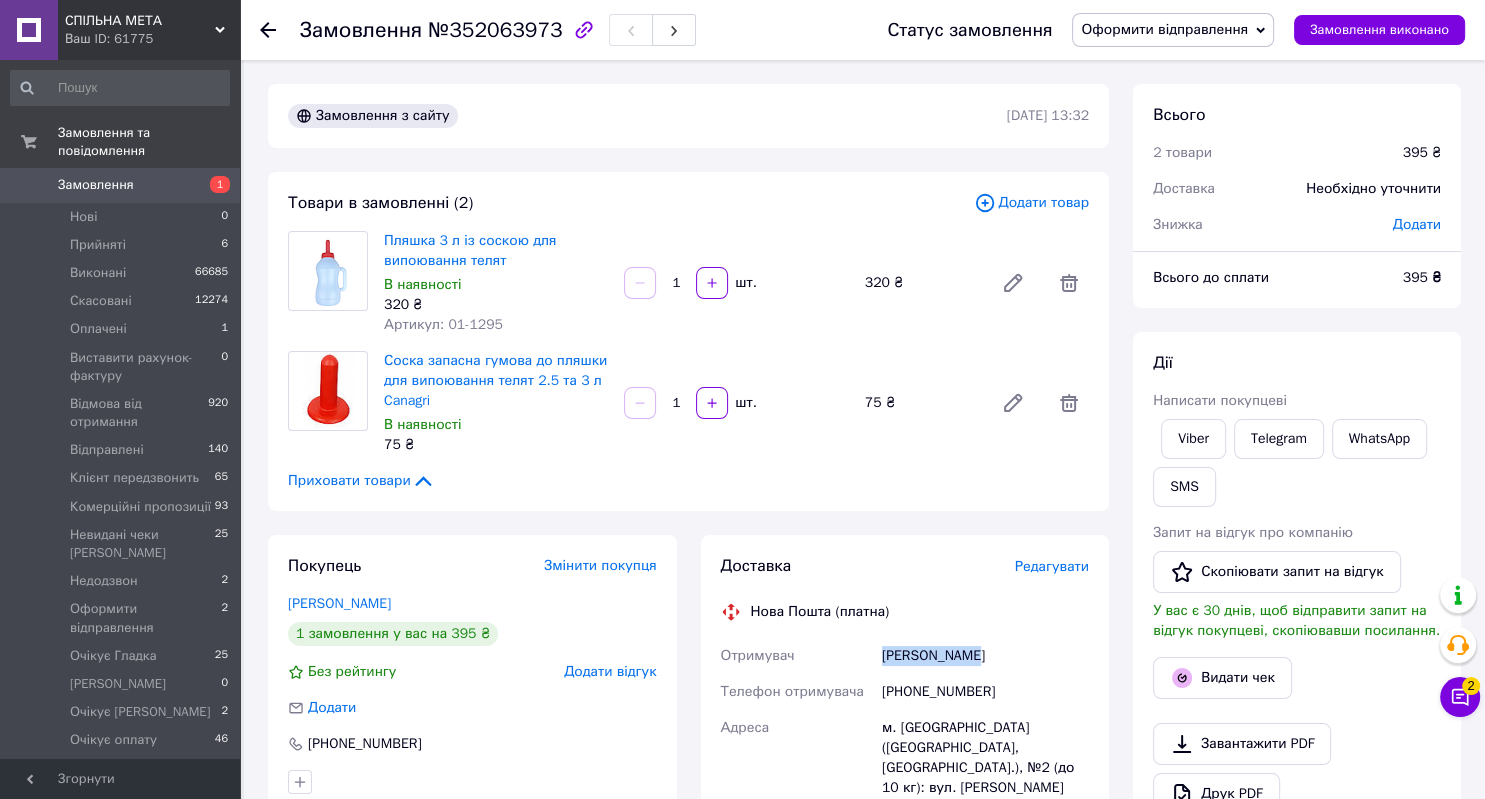 click on "Отримувач Бовтач Роман Телефон отримувача +380982372353 Адреса м. Миколаїв (Львівська обл., Стрийський р-н.), №2 (до 10 кг): вул. Чайковського, 18-А Дата відправки 10.07.2025 Платник Отримувач Оціночна вартість 395 ₴" at bounding box center [905, 786] 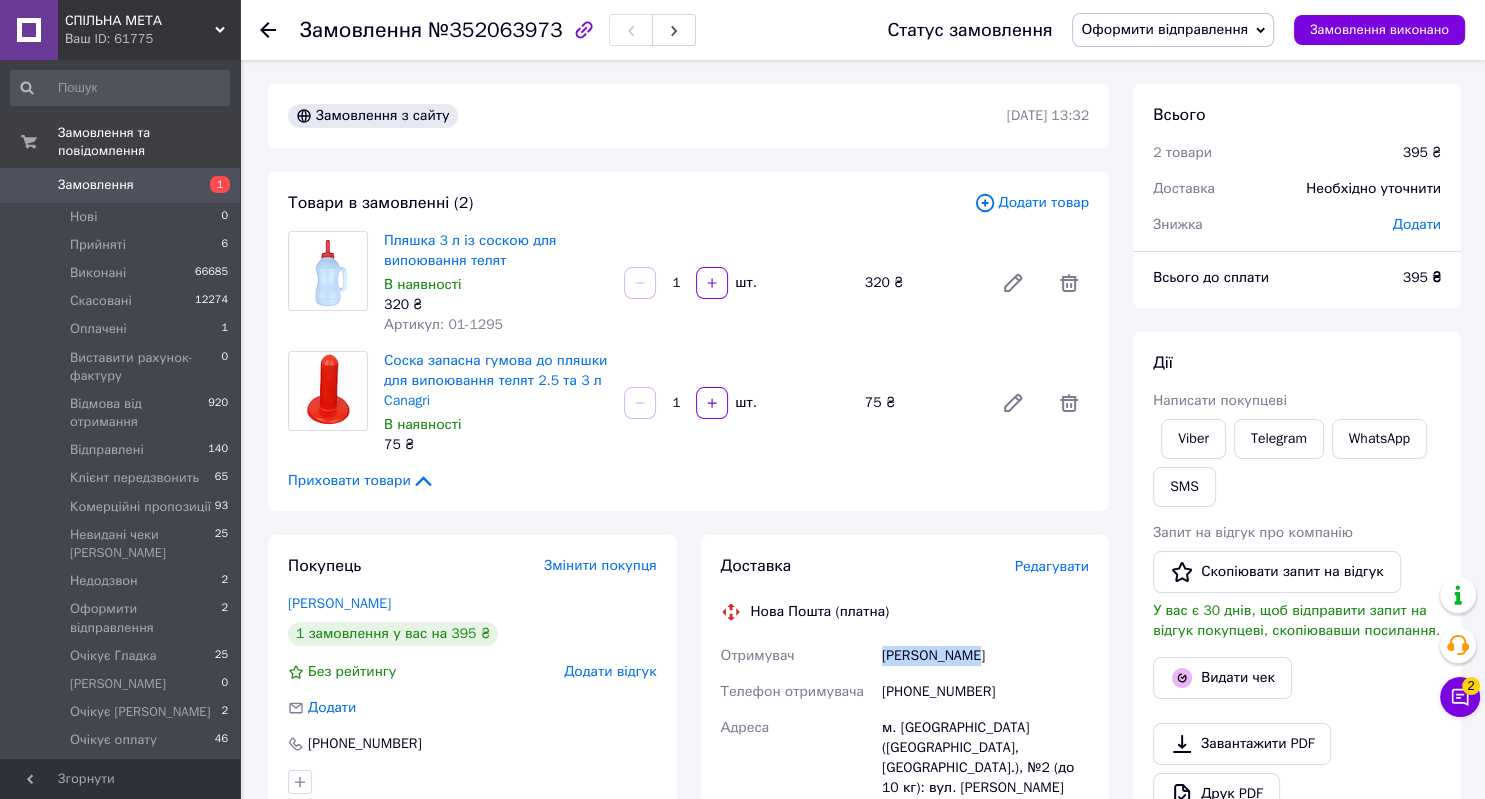 copy on "Отримувач Бовтач Роман" 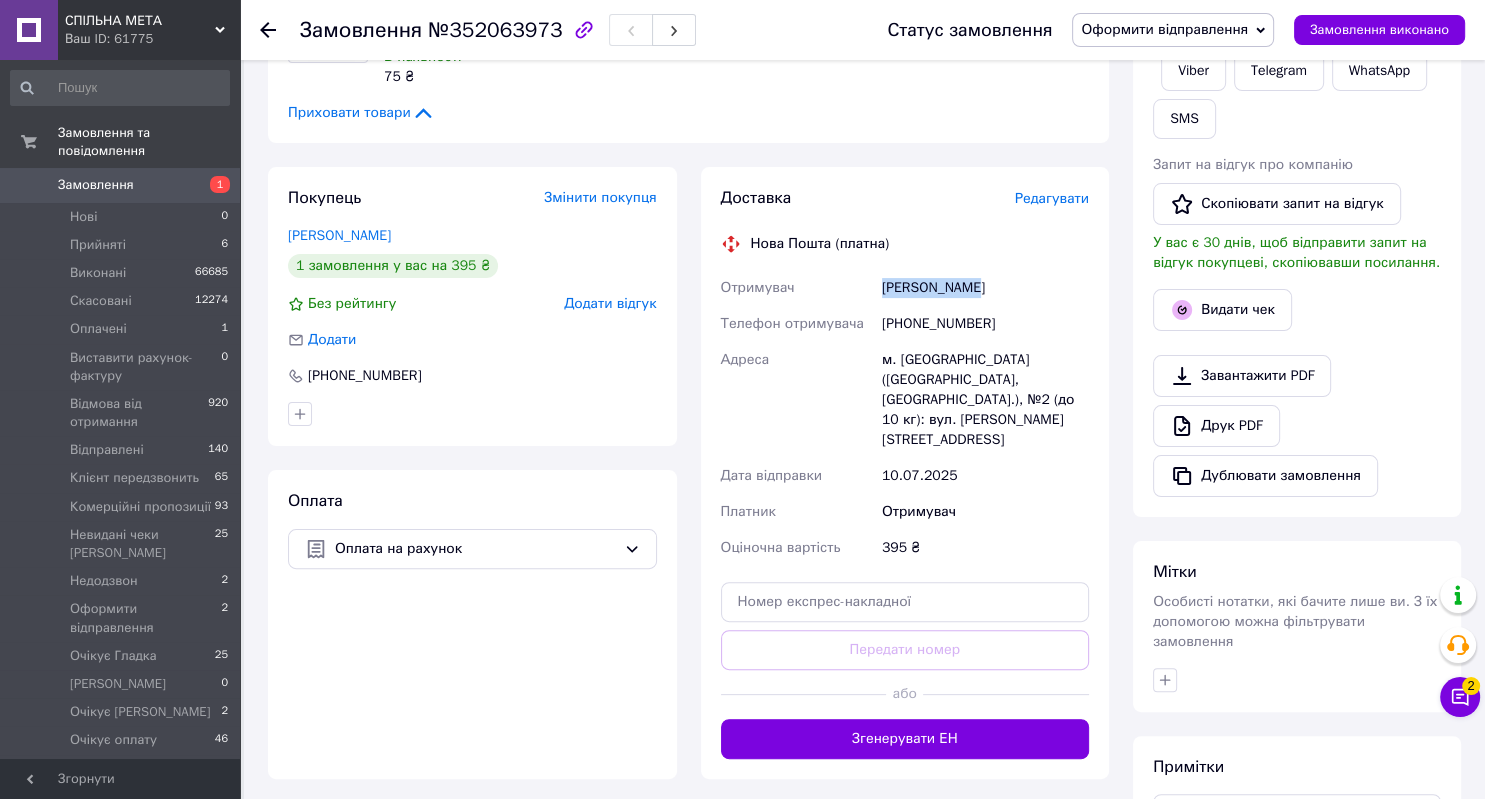 scroll, scrollTop: 422, scrollLeft: 0, axis: vertical 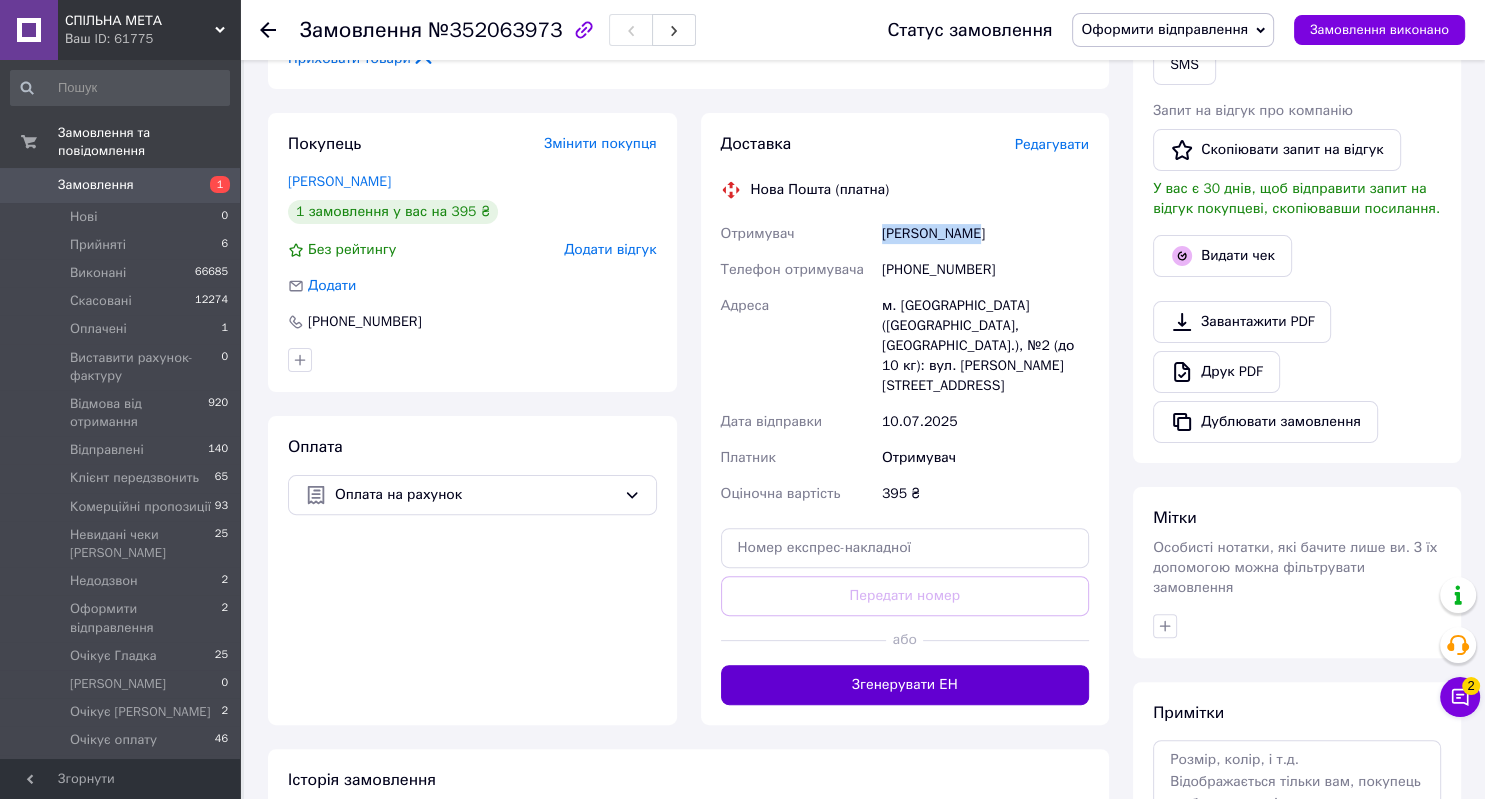 click on "Згенерувати ЕН" at bounding box center (905, 685) 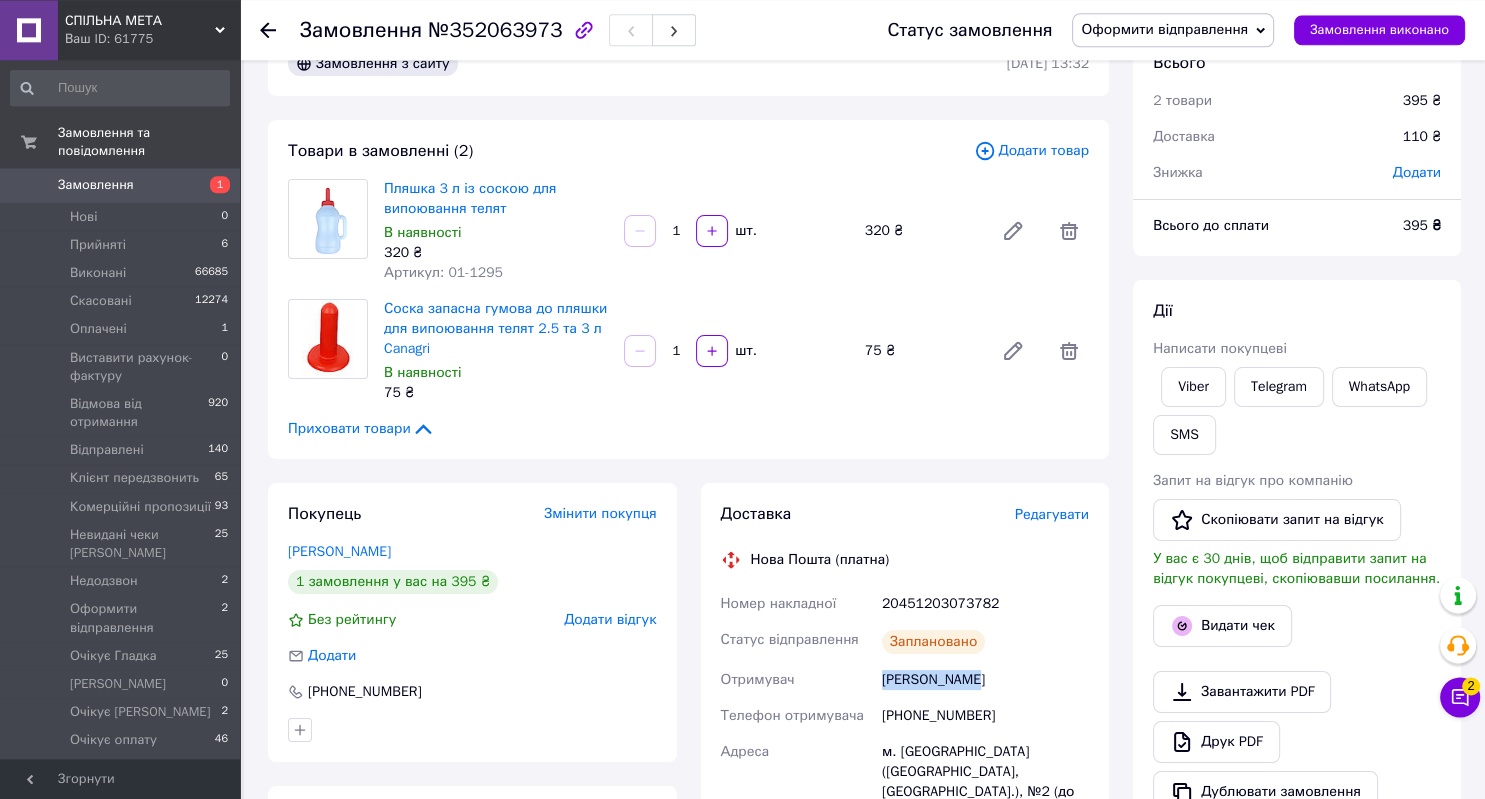 scroll, scrollTop: 0, scrollLeft: 0, axis: both 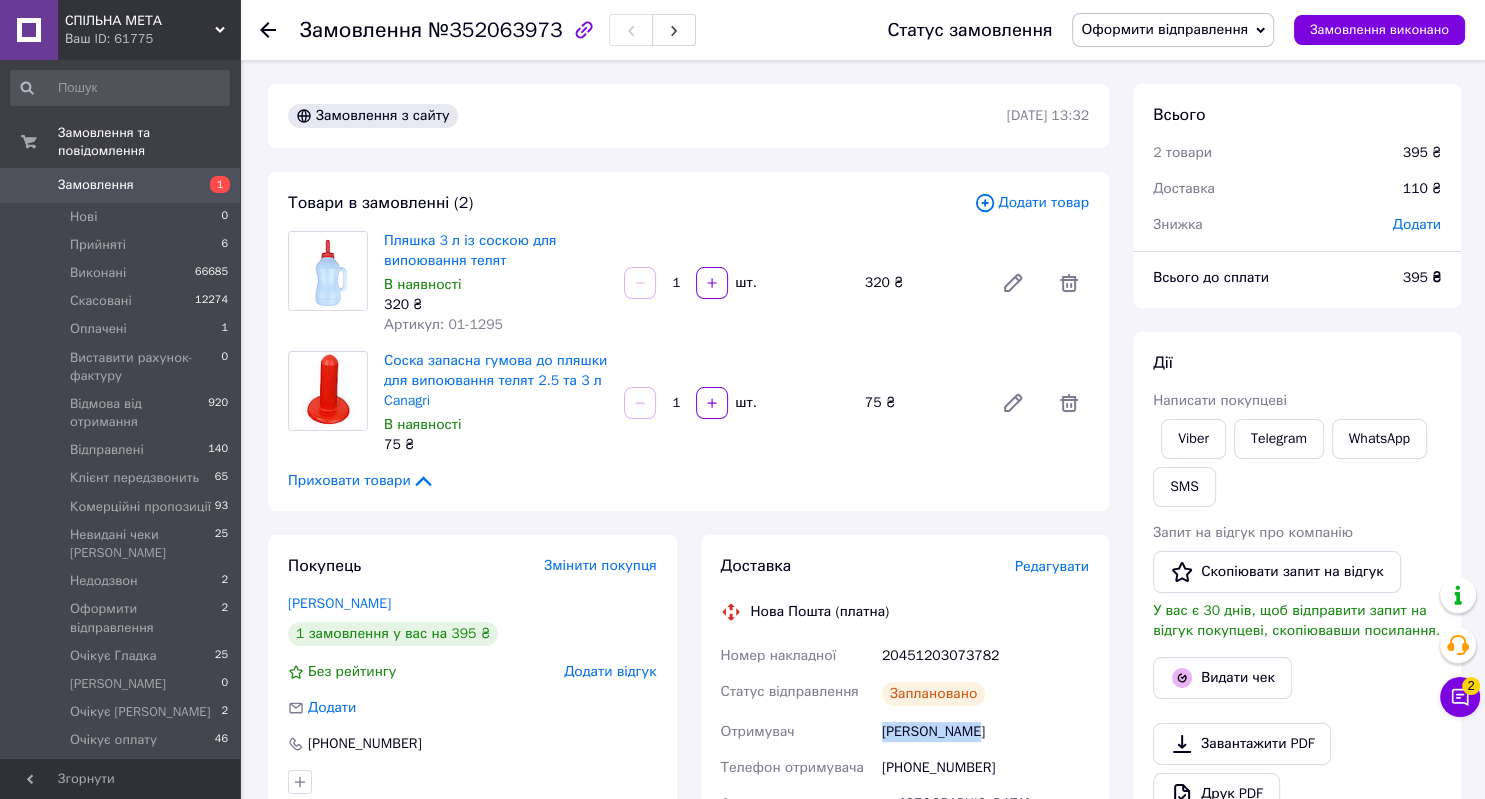 click on "Оформити відправлення" at bounding box center [1164, 29] 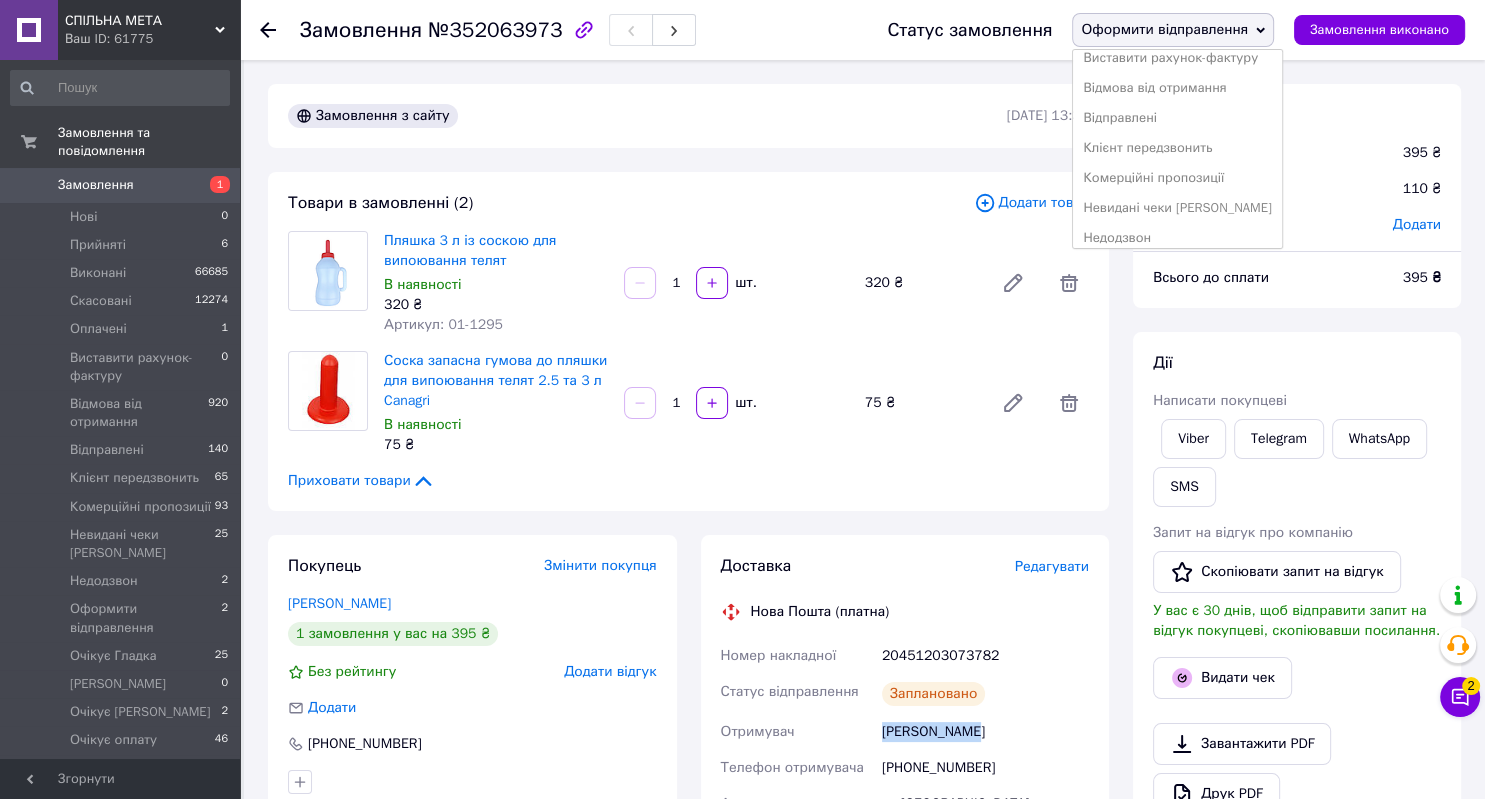 scroll, scrollTop: 211, scrollLeft: 0, axis: vertical 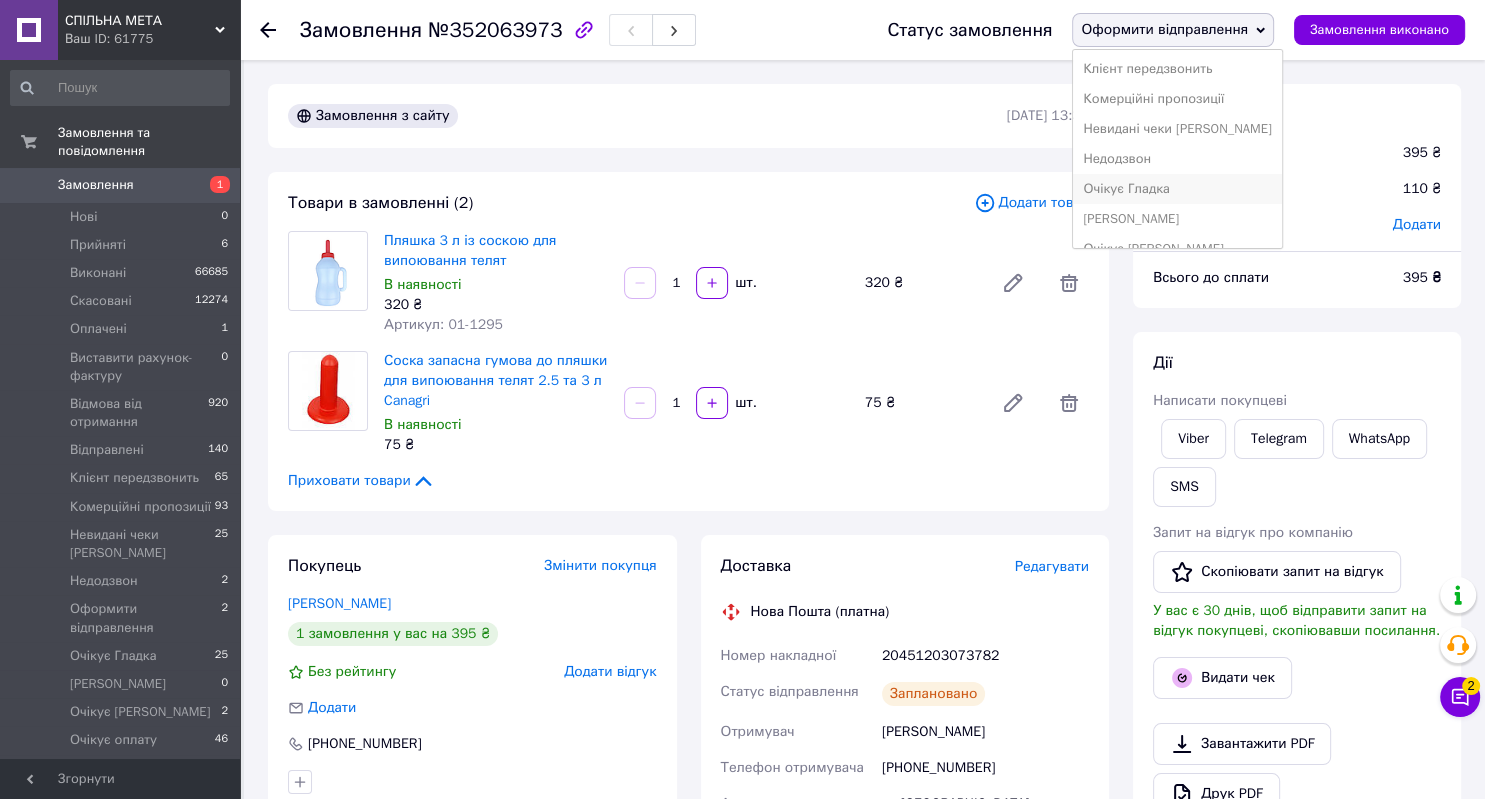 click on "Очікує Гладка" at bounding box center [1177, 189] 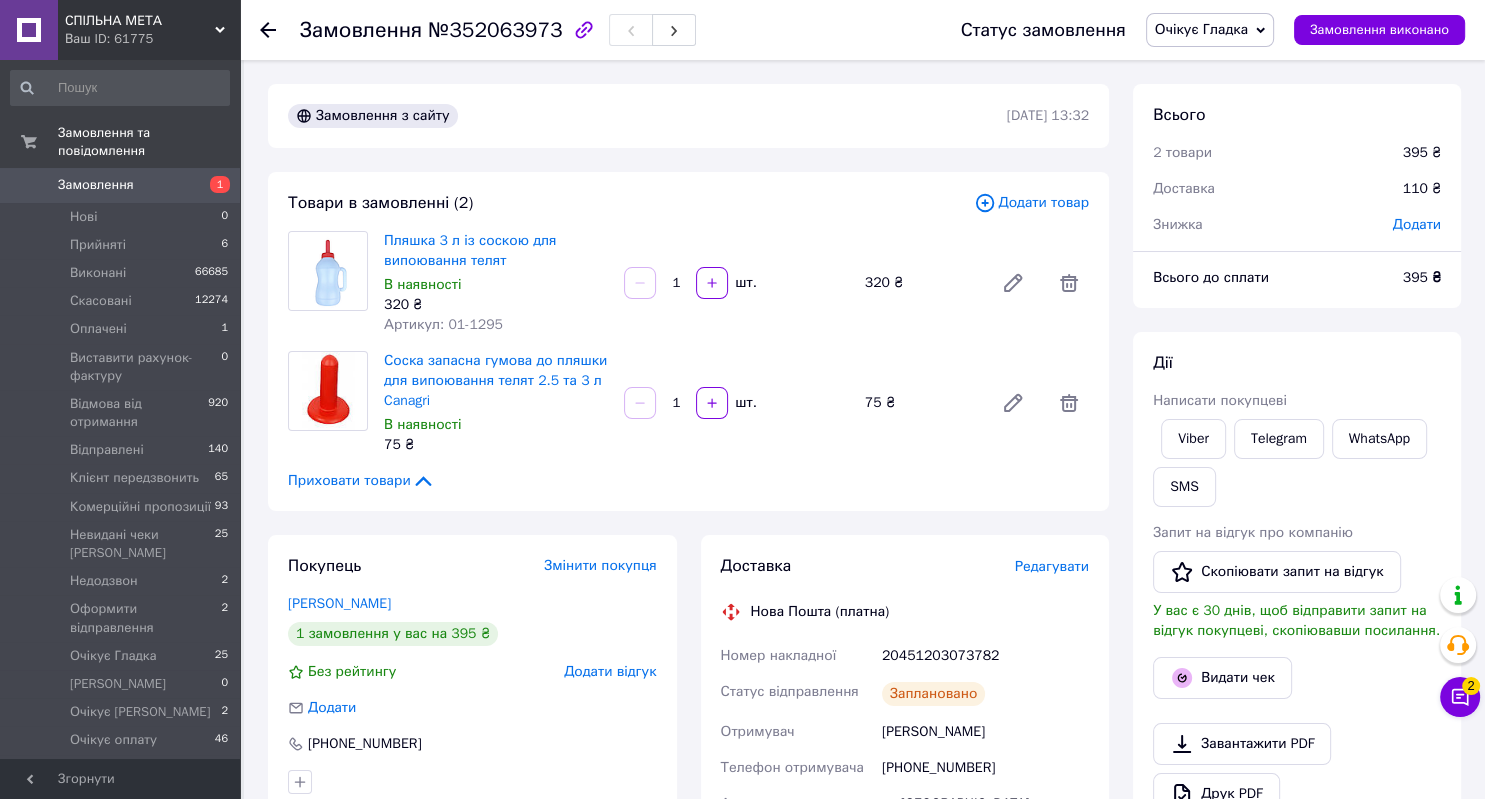 click 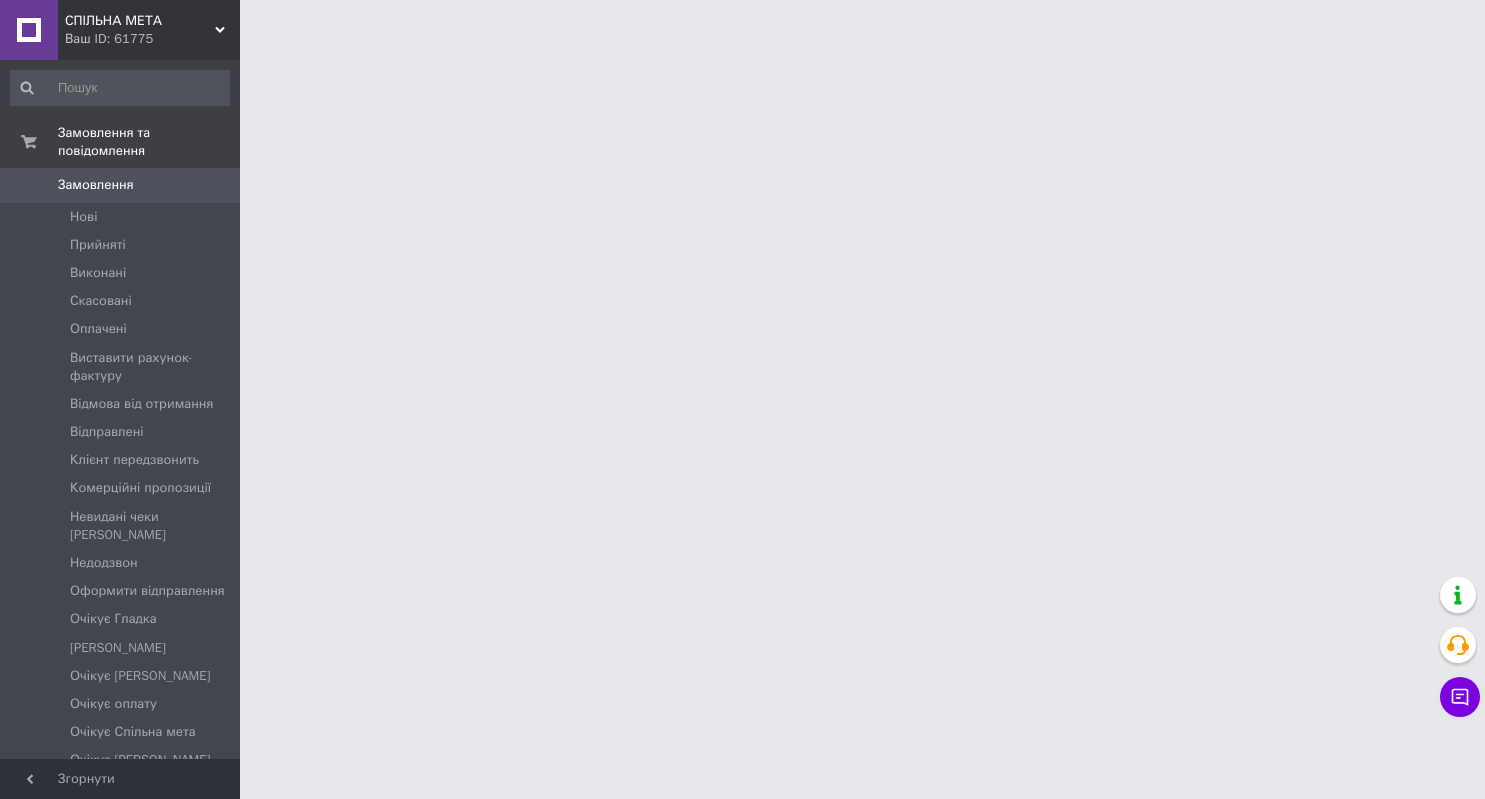 scroll, scrollTop: 0, scrollLeft: 0, axis: both 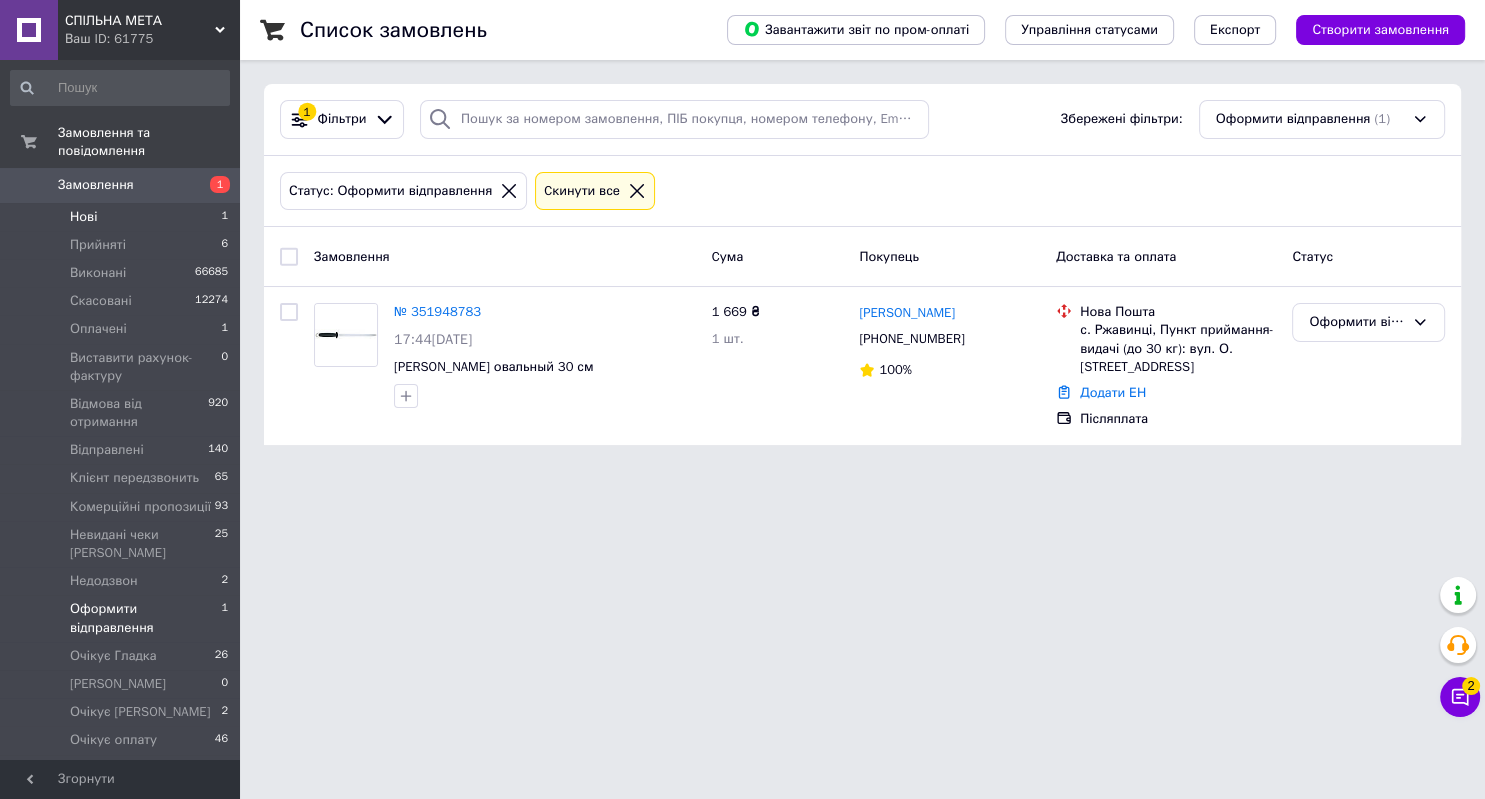 click on "Нові 1" at bounding box center (120, 217) 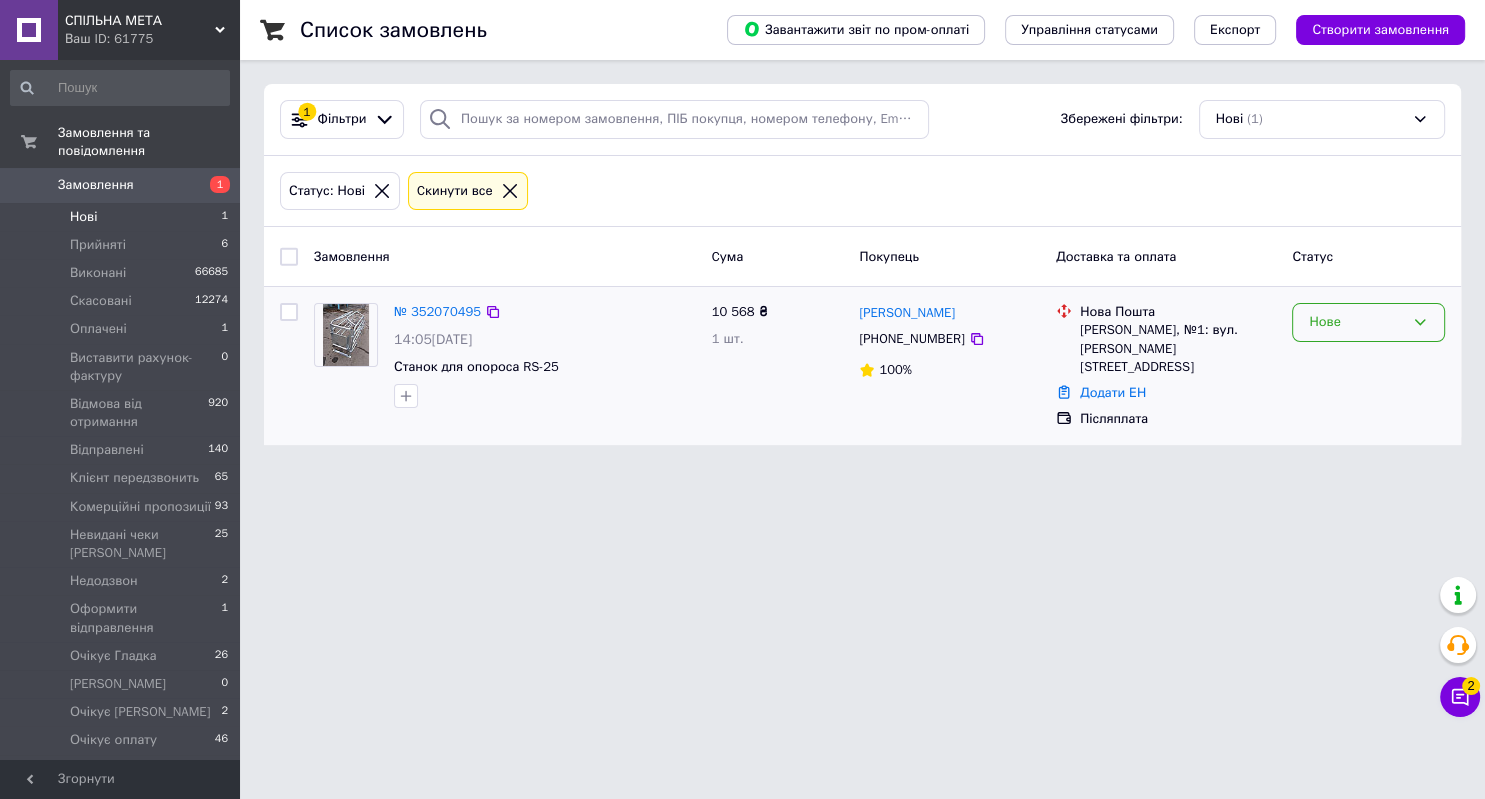 click on "Нове" at bounding box center [1356, 322] 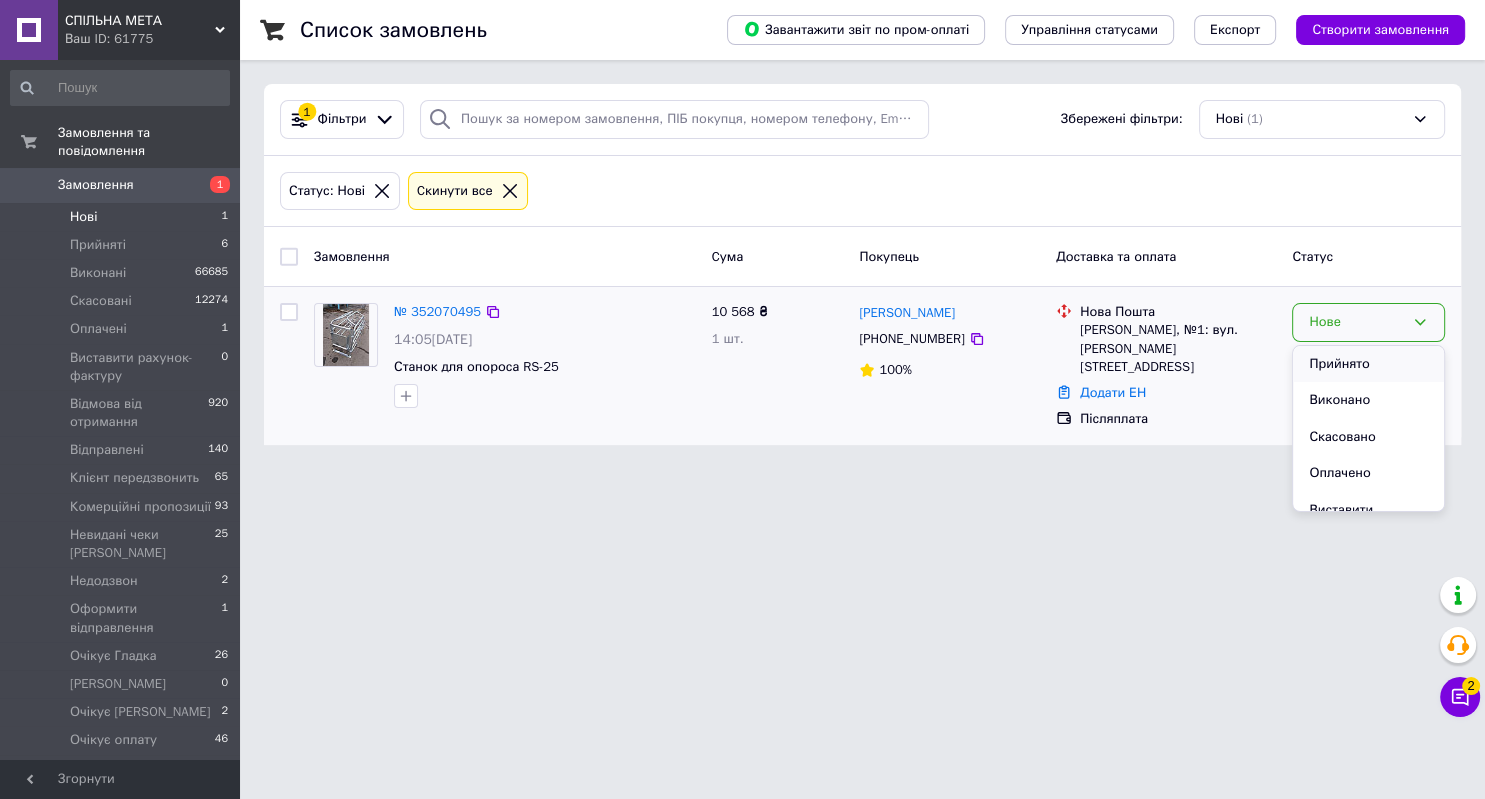 click on "Прийнято" at bounding box center (1368, 364) 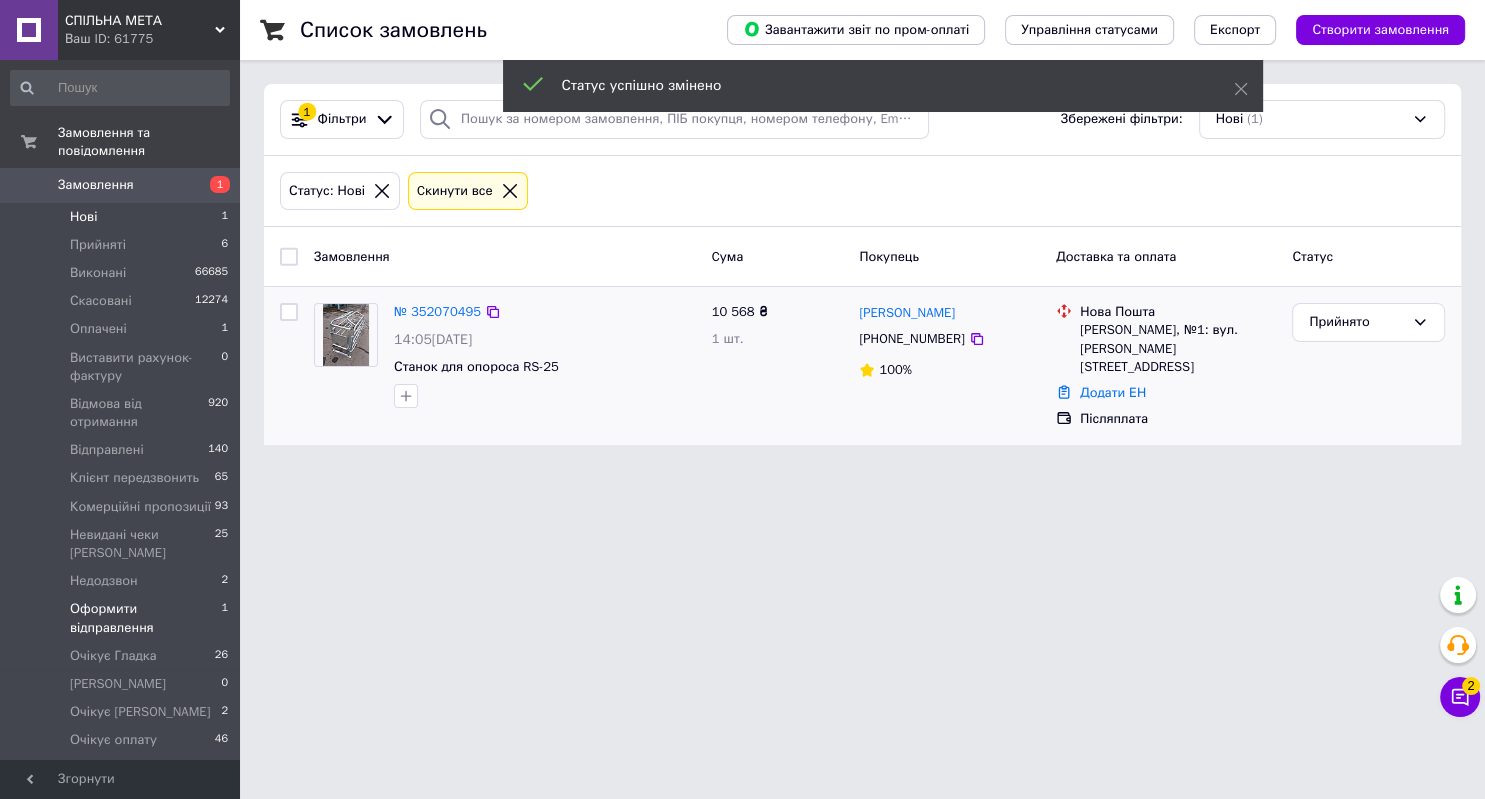 click on "Оформити відправлення" at bounding box center (145, 618) 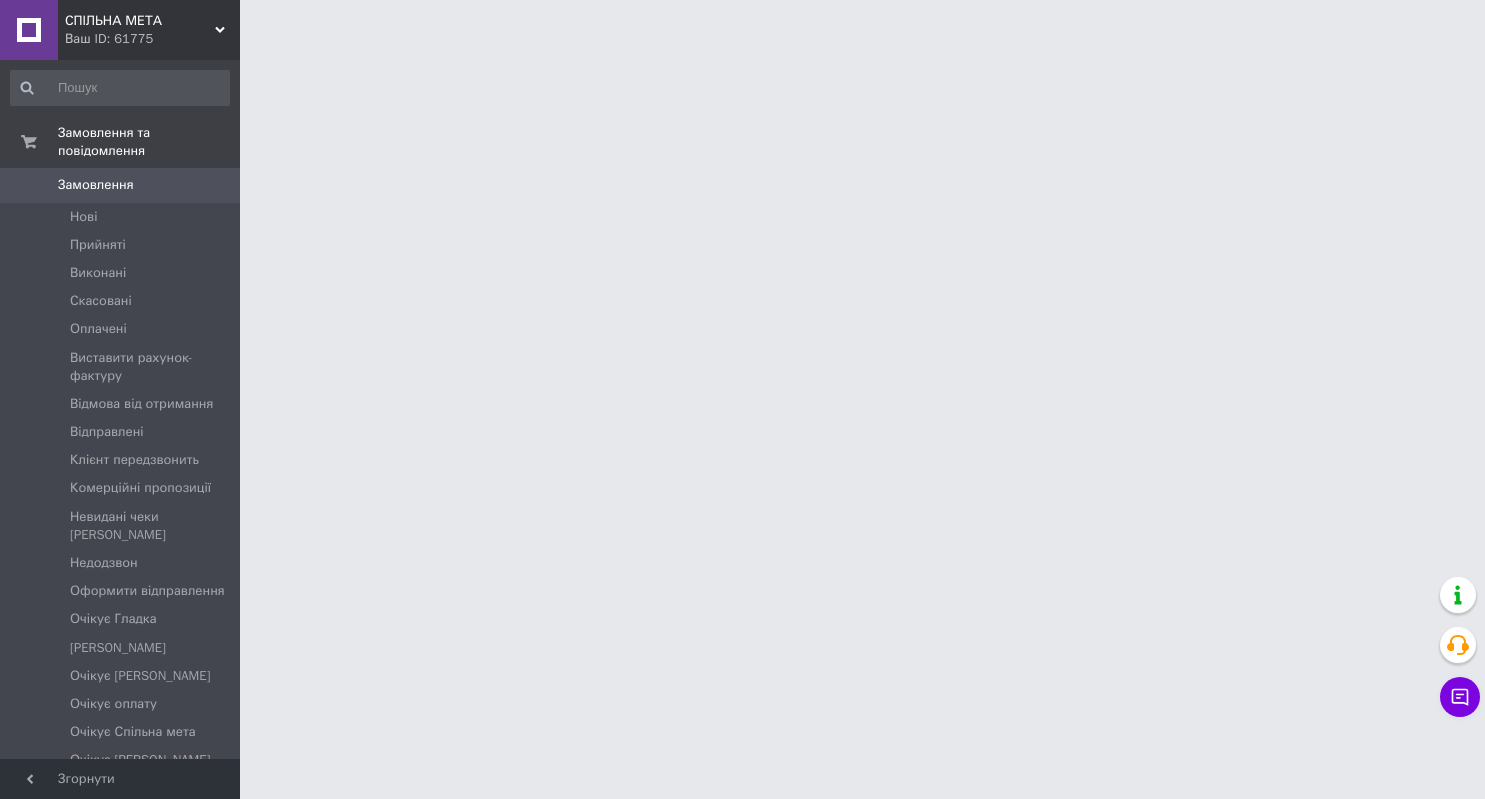 scroll, scrollTop: 0, scrollLeft: 0, axis: both 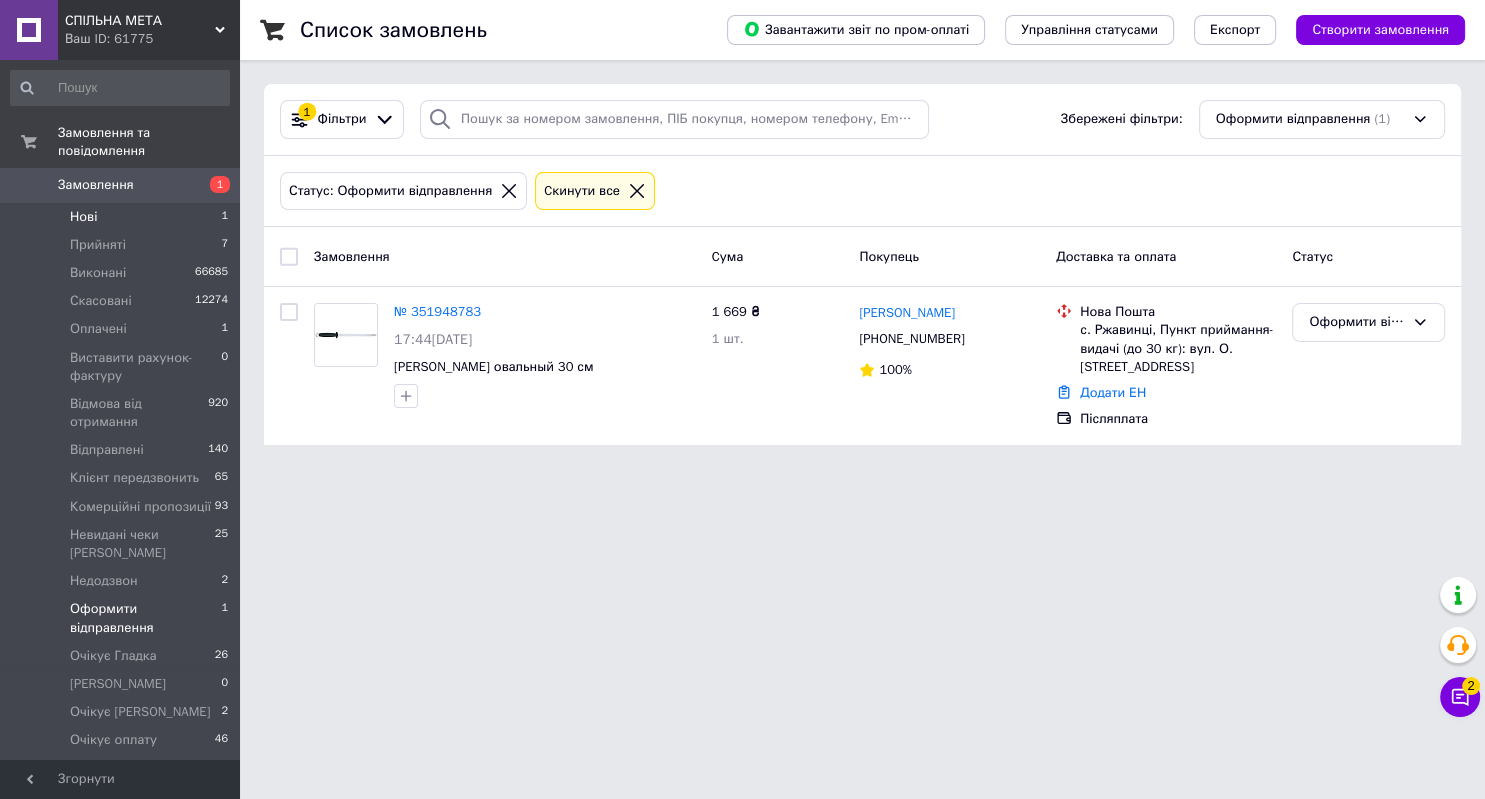 click on "Замовлення 1" at bounding box center [120, 185] 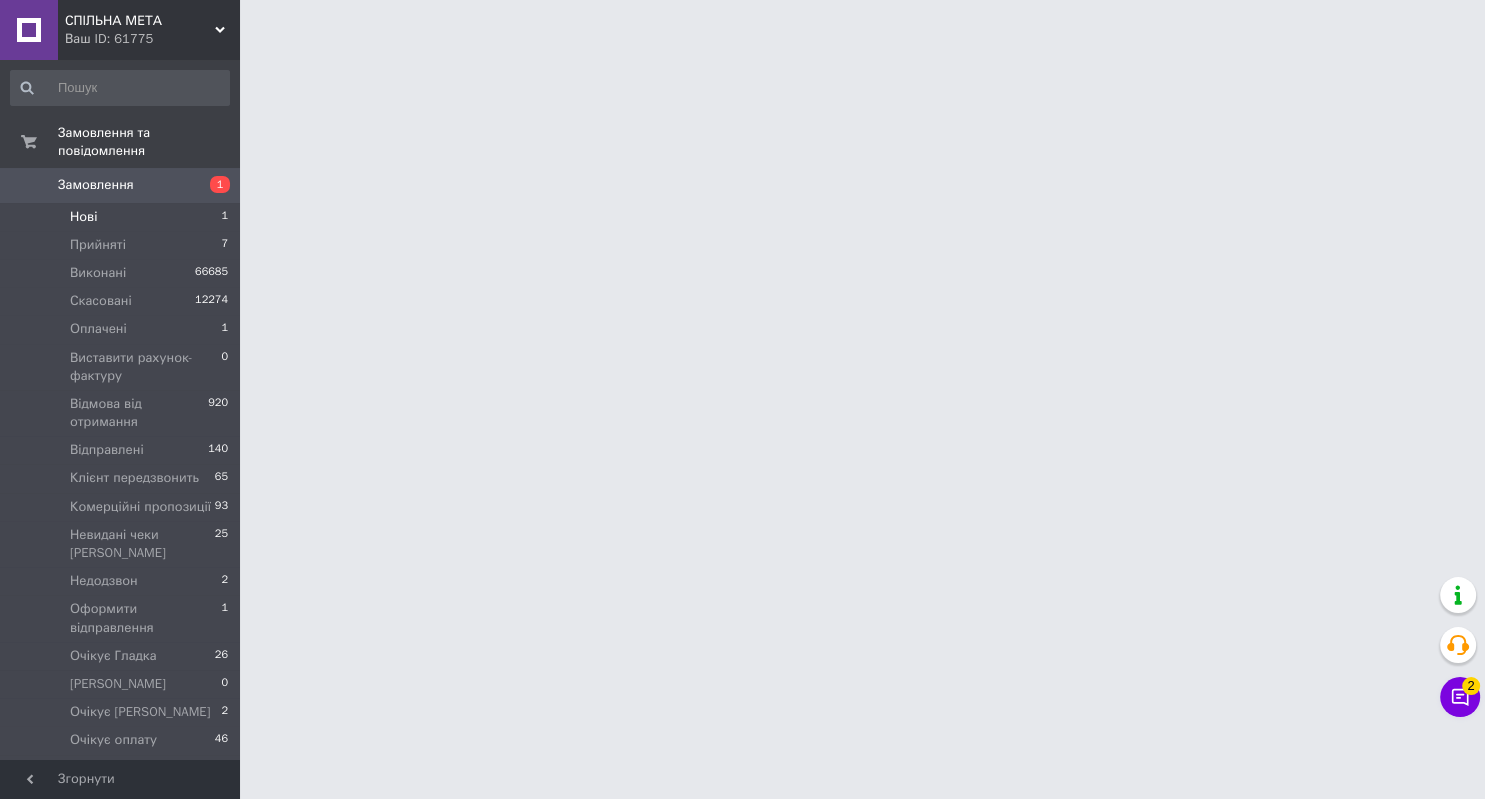 click on "Нові 1" at bounding box center [120, 217] 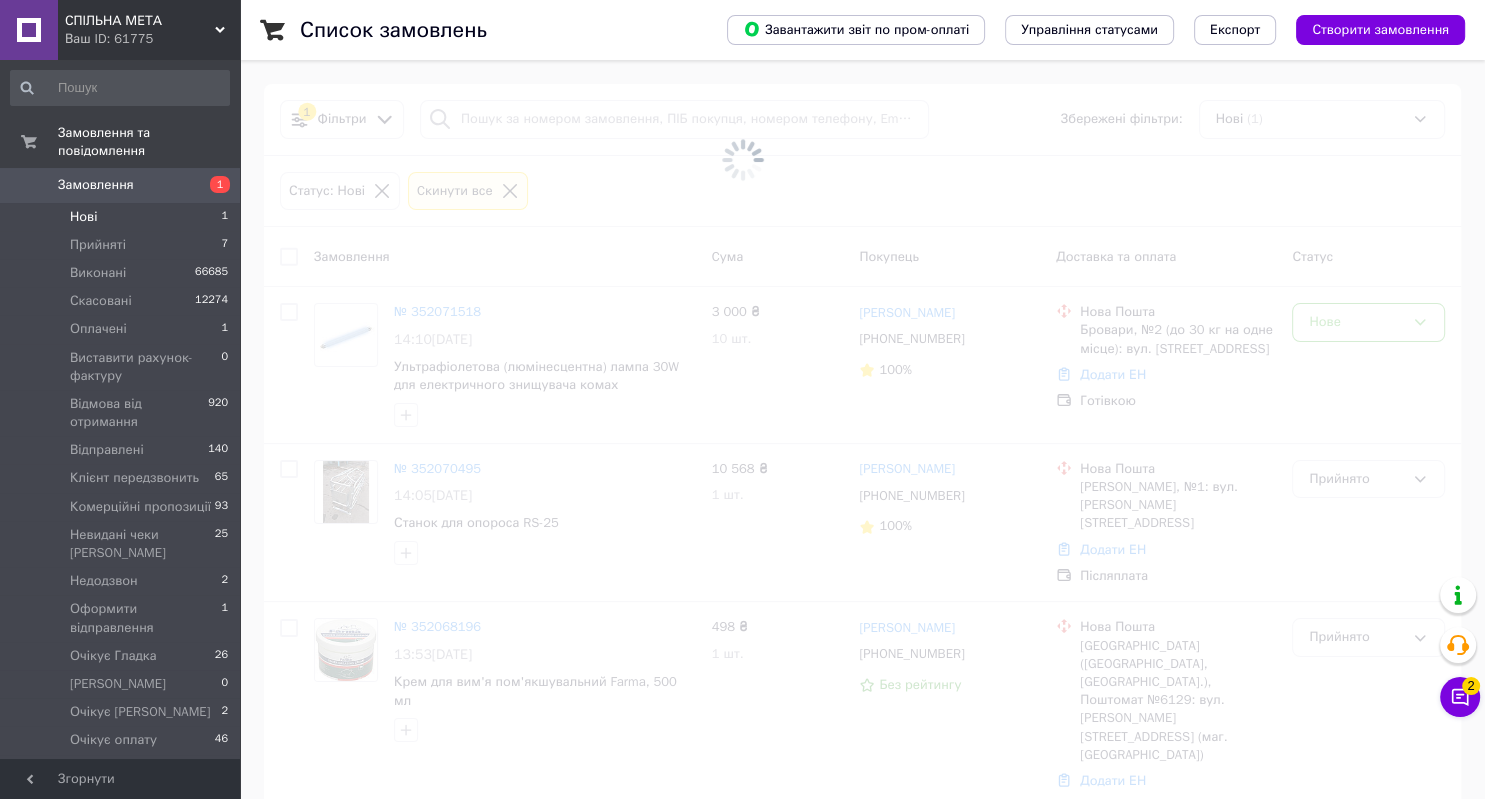 click on "Нові 1" at bounding box center [120, 217] 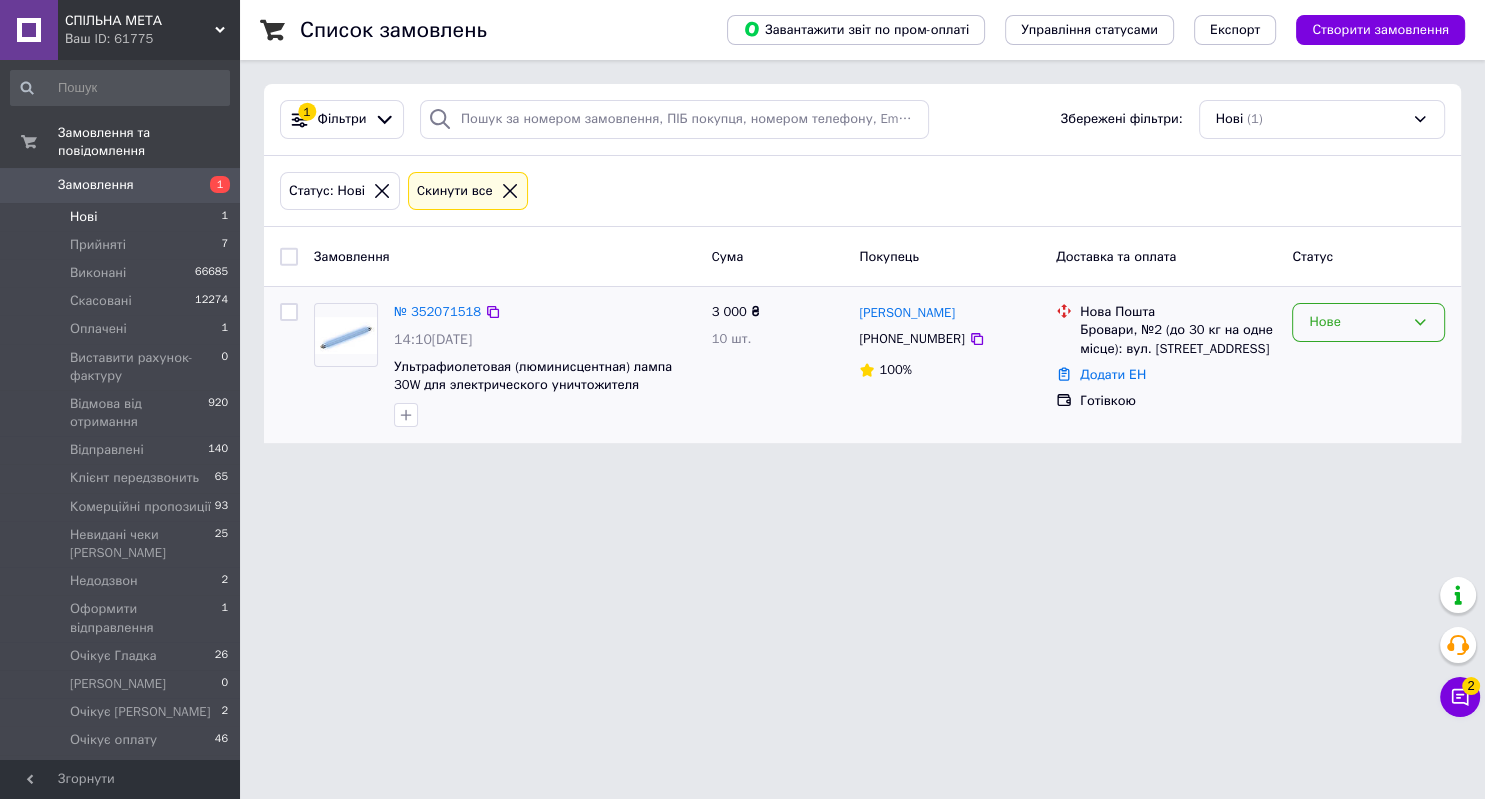 click on "Нове" at bounding box center (1356, 322) 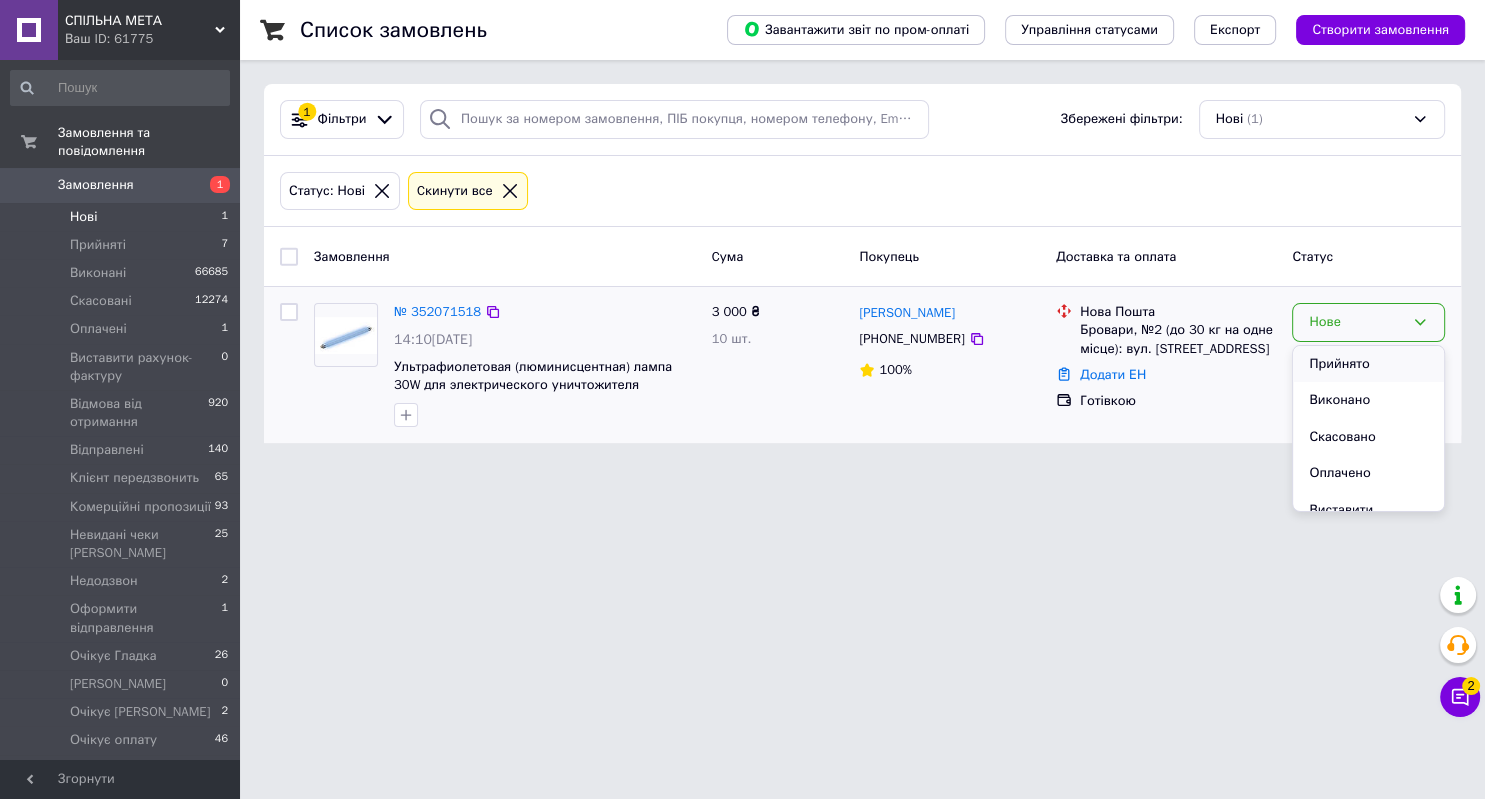 click on "Прийнято" at bounding box center (1368, 364) 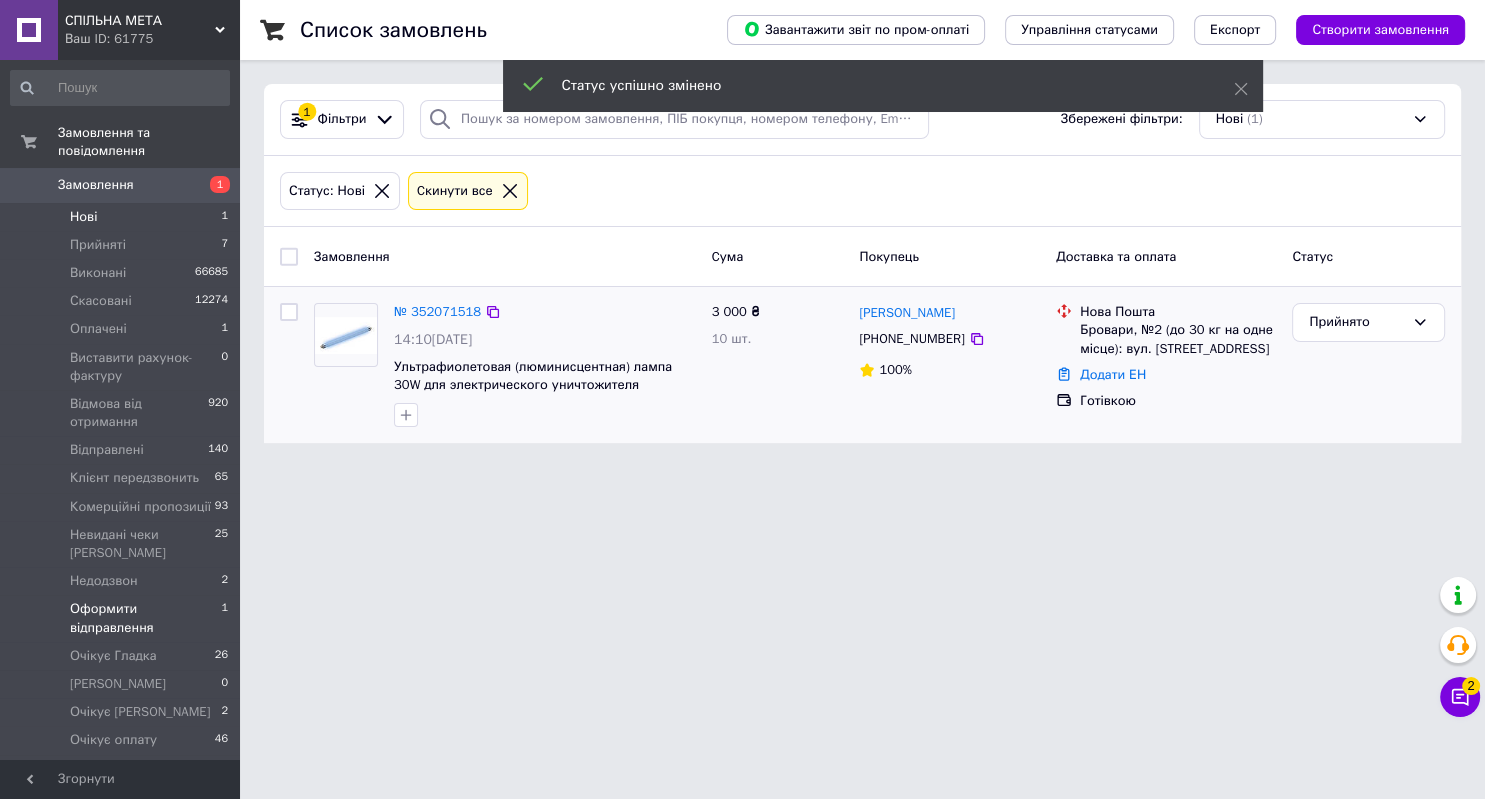 click on "Оформити відправлення" at bounding box center (145, 618) 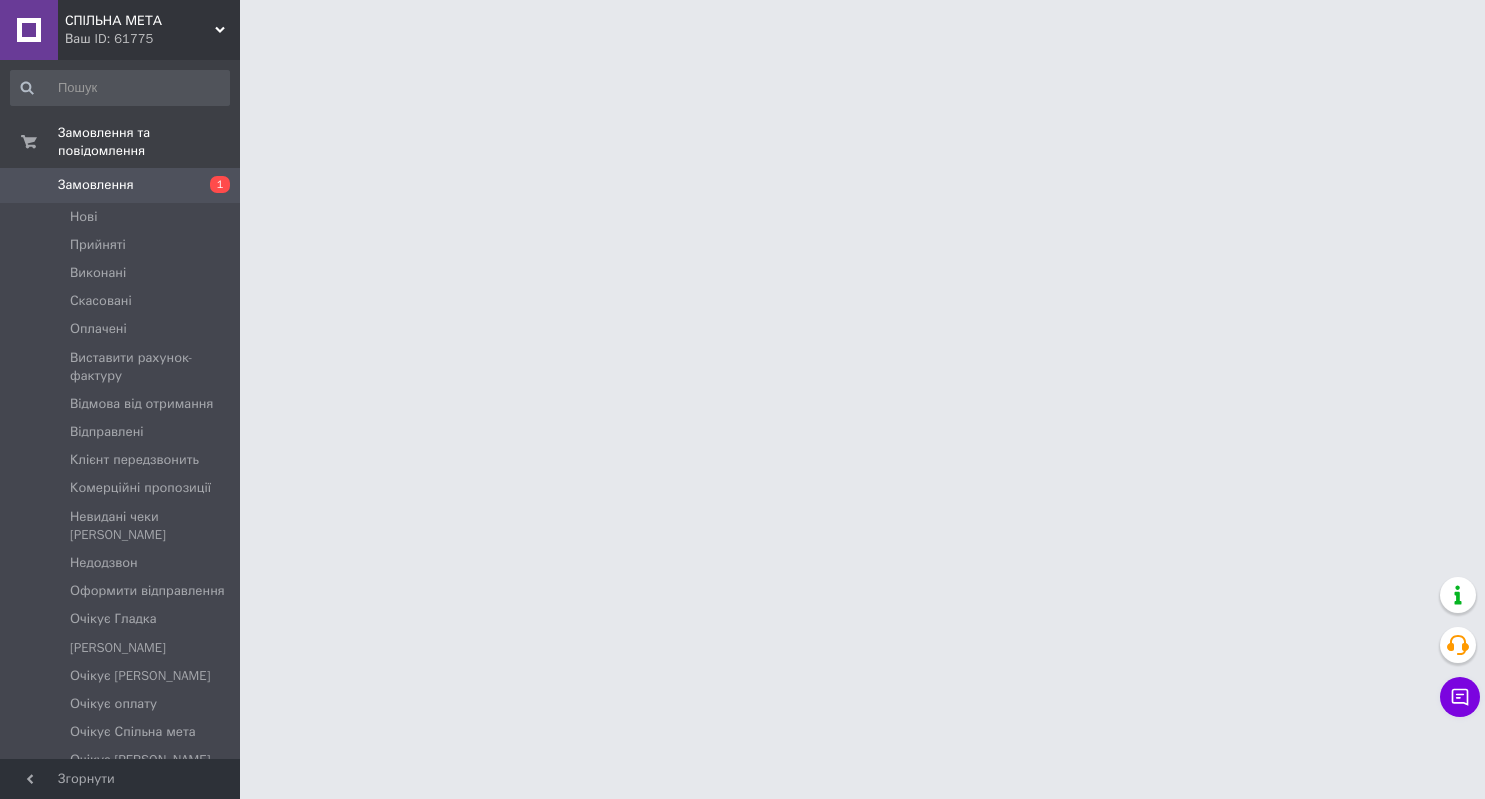 scroll, scrollTop: 0, scrollLeft: 0, axis: both 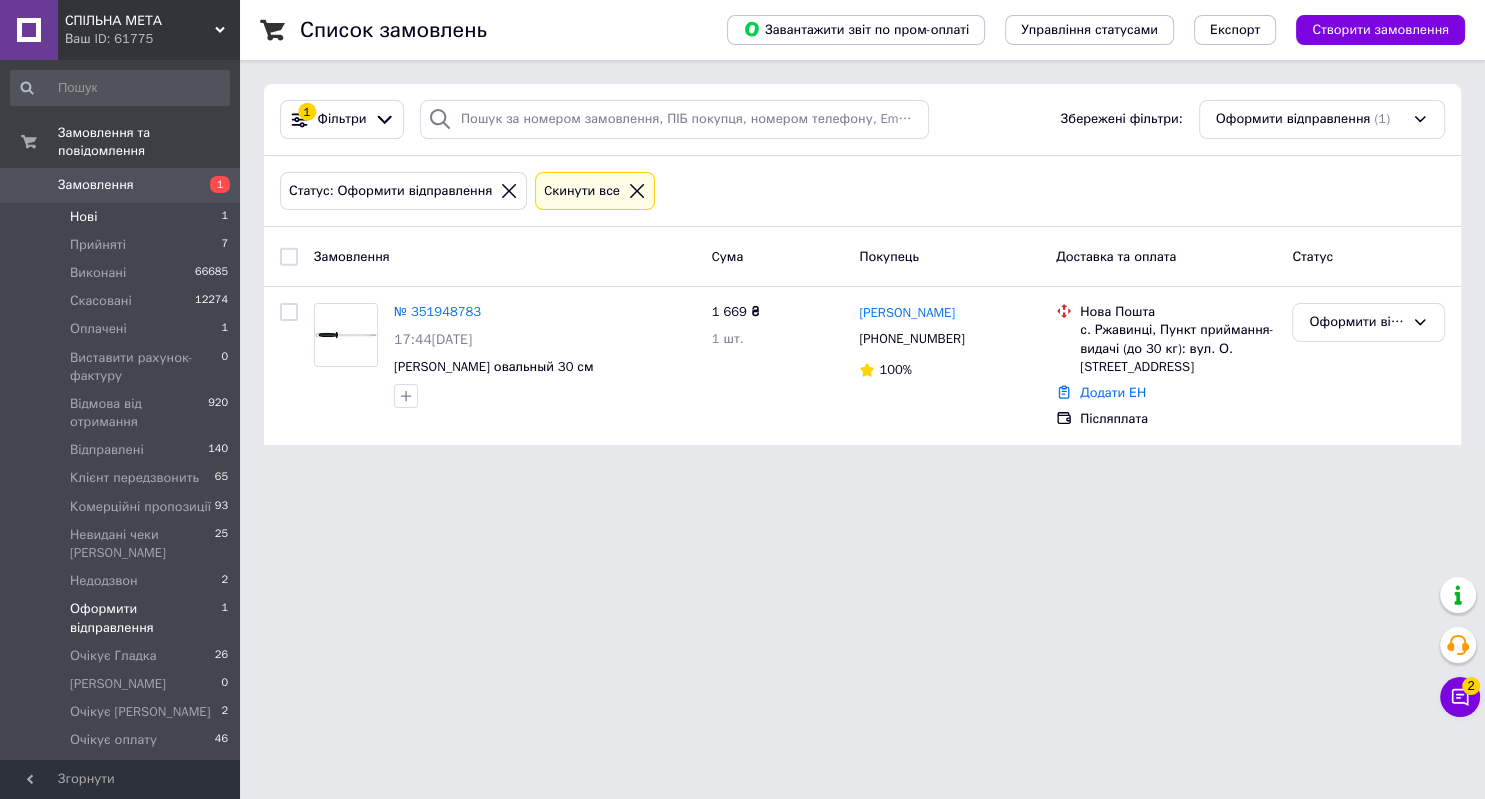 click on "Нові 1" at bounding box center (120, 217) 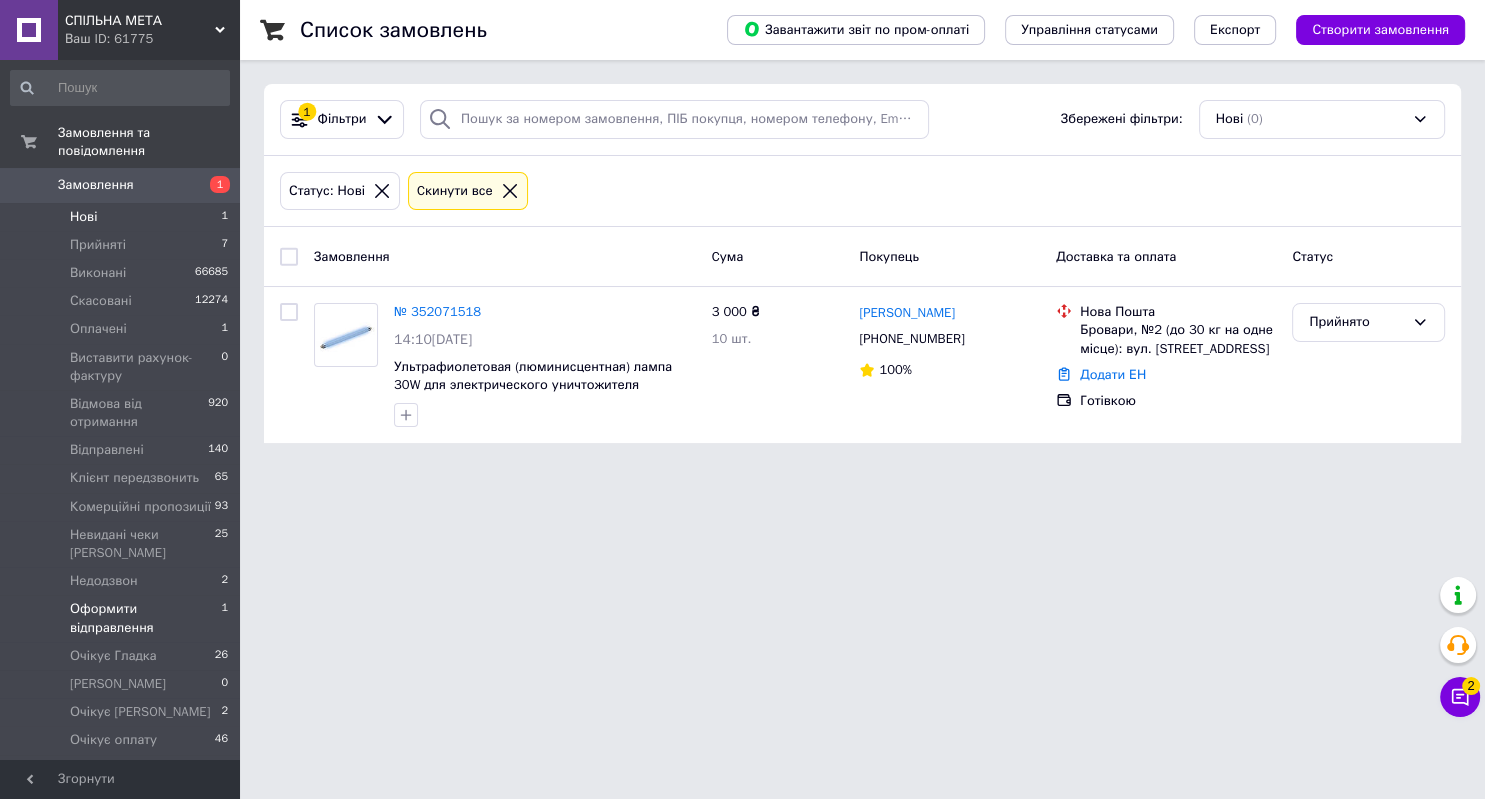 click on "Оформити відправлення" at bounding box center [145, 618] 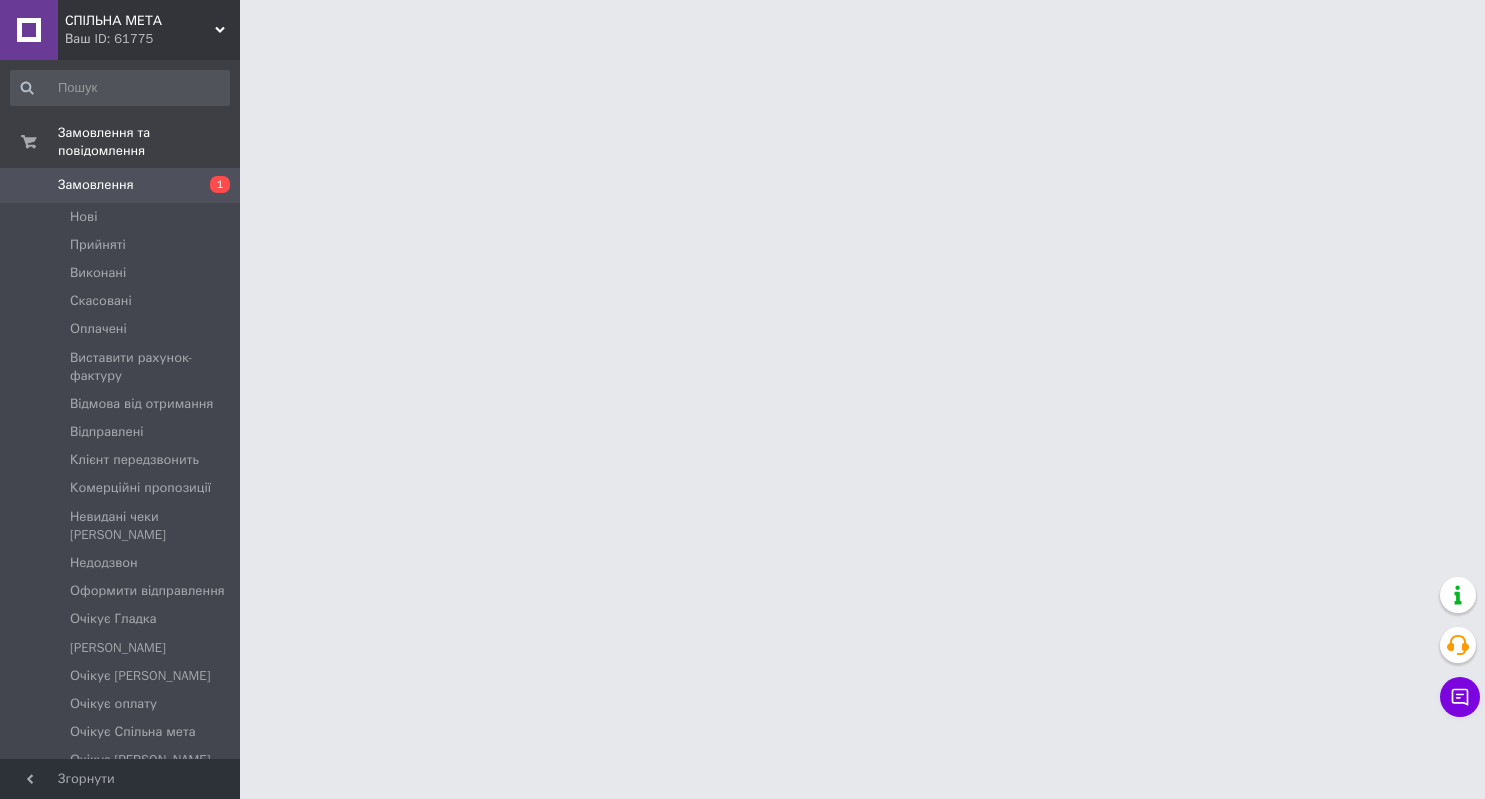 scroll, scrollTop: 0, scrollLeft: 0, axis: both 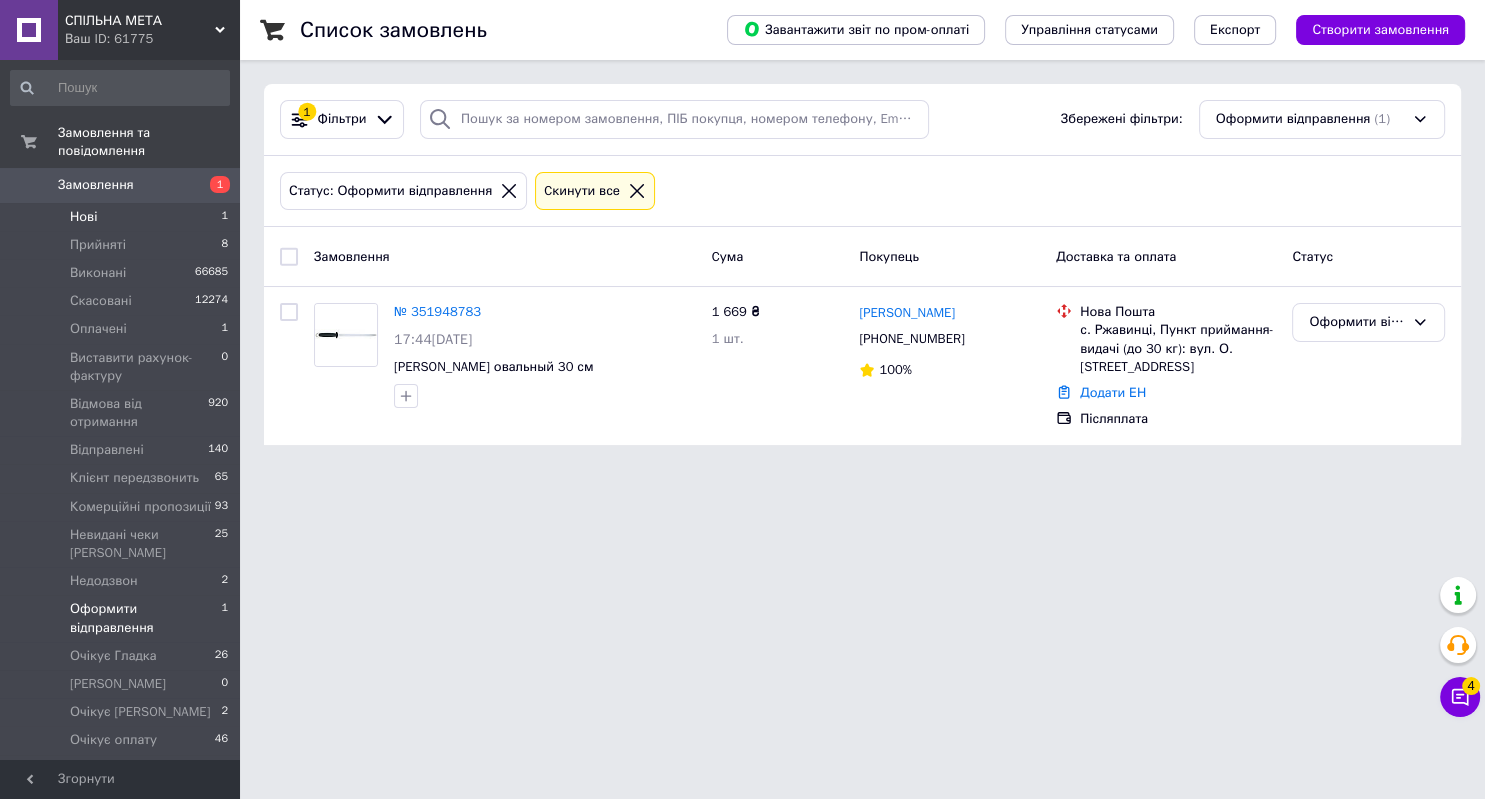 click on "Нові 1" at bounding box center [120, 217] 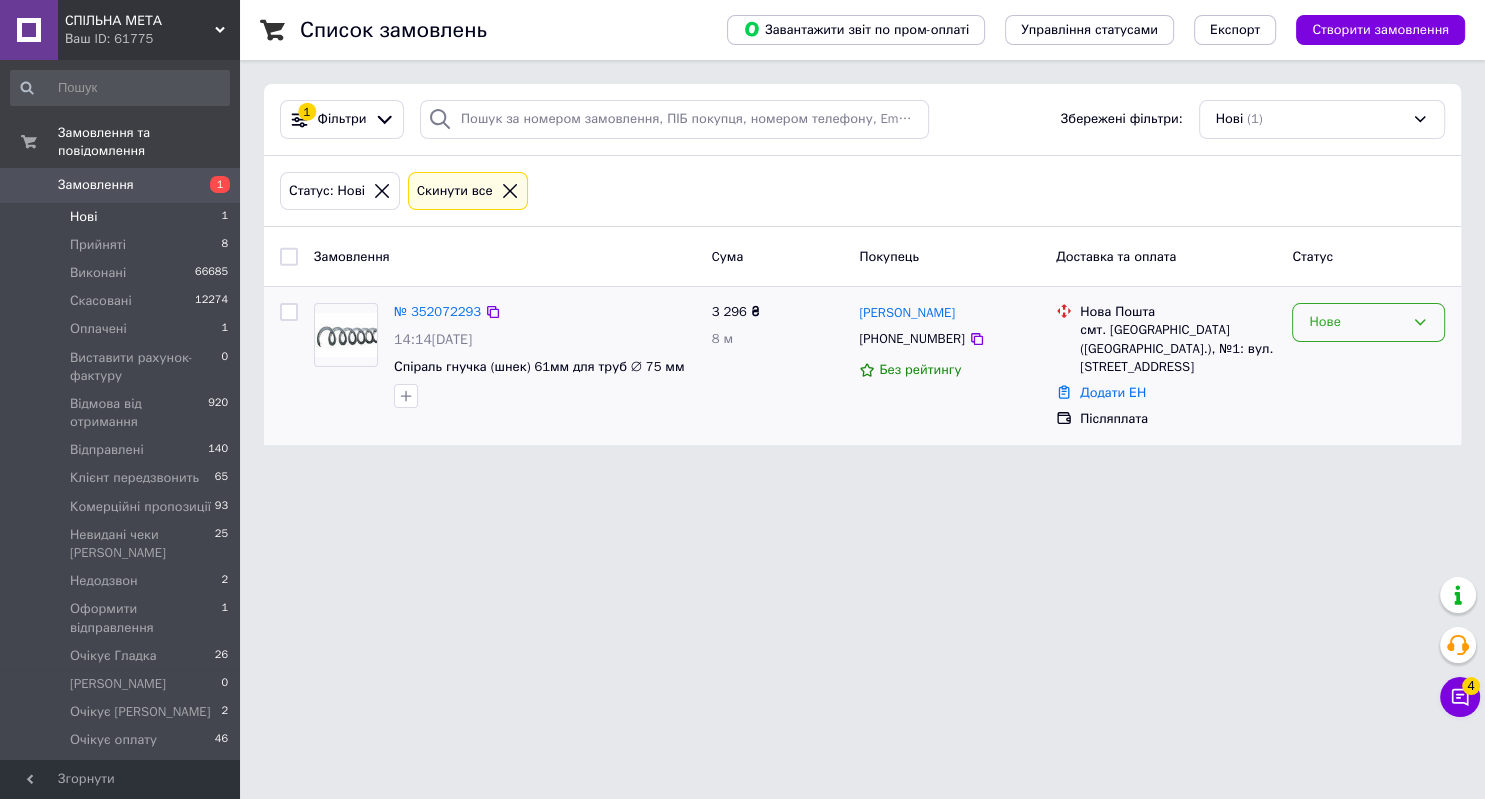 click on "Нове" at bounding box center [1356, 322] 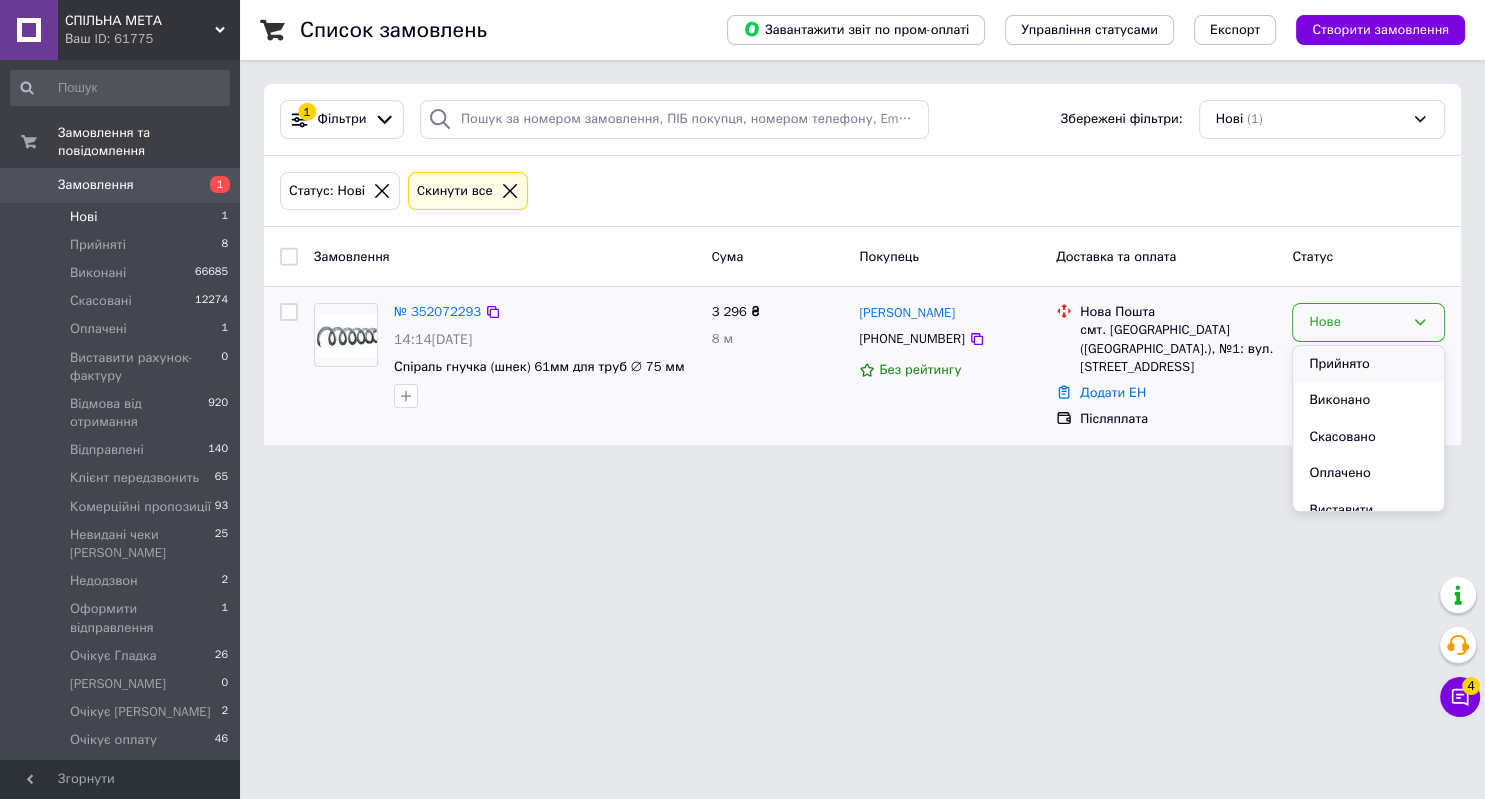 click on "Прийнято" at bounding box center [1368, 364] 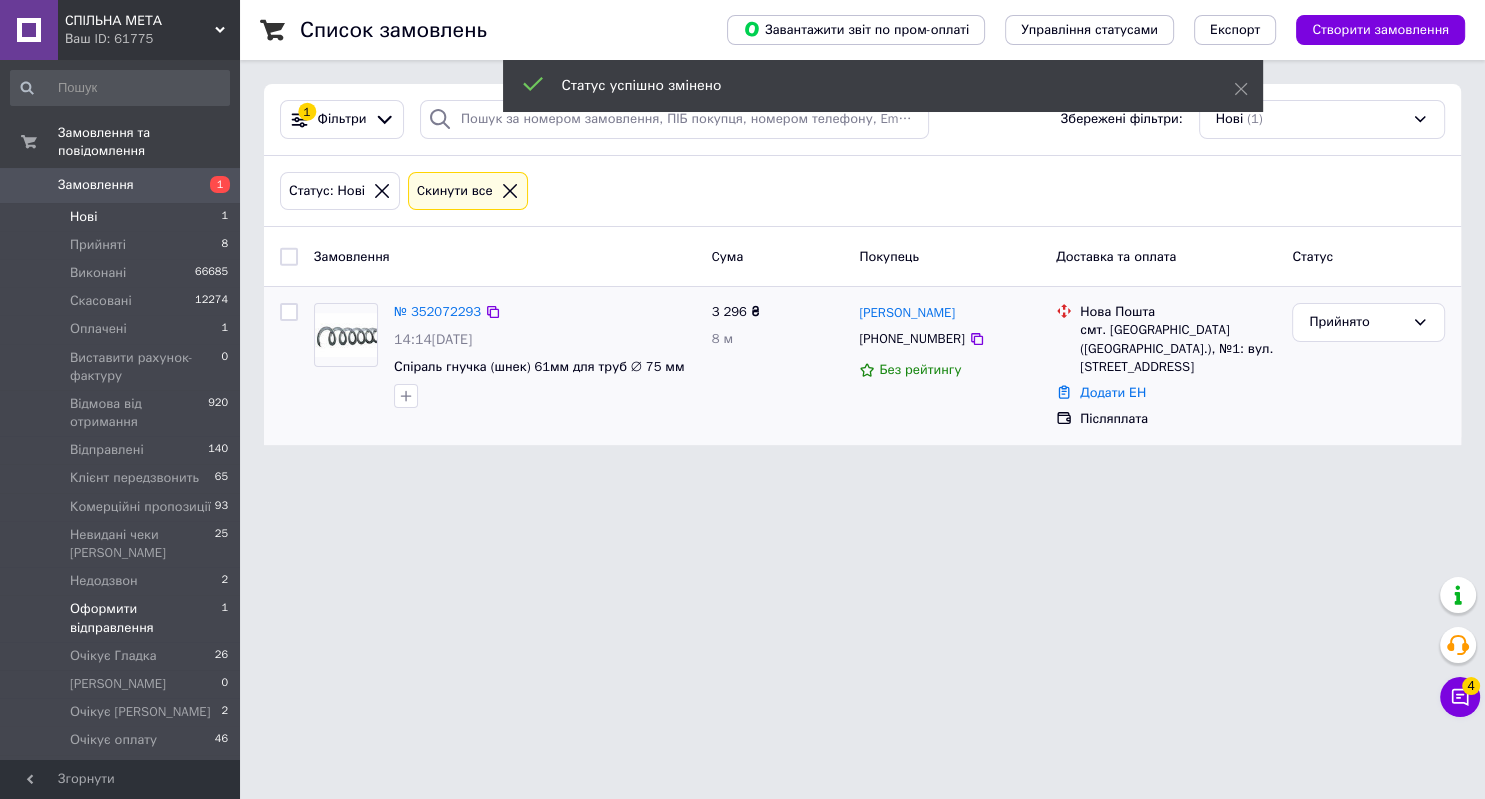 click on "Оформити відправлення" at bounding box center [145, 618] 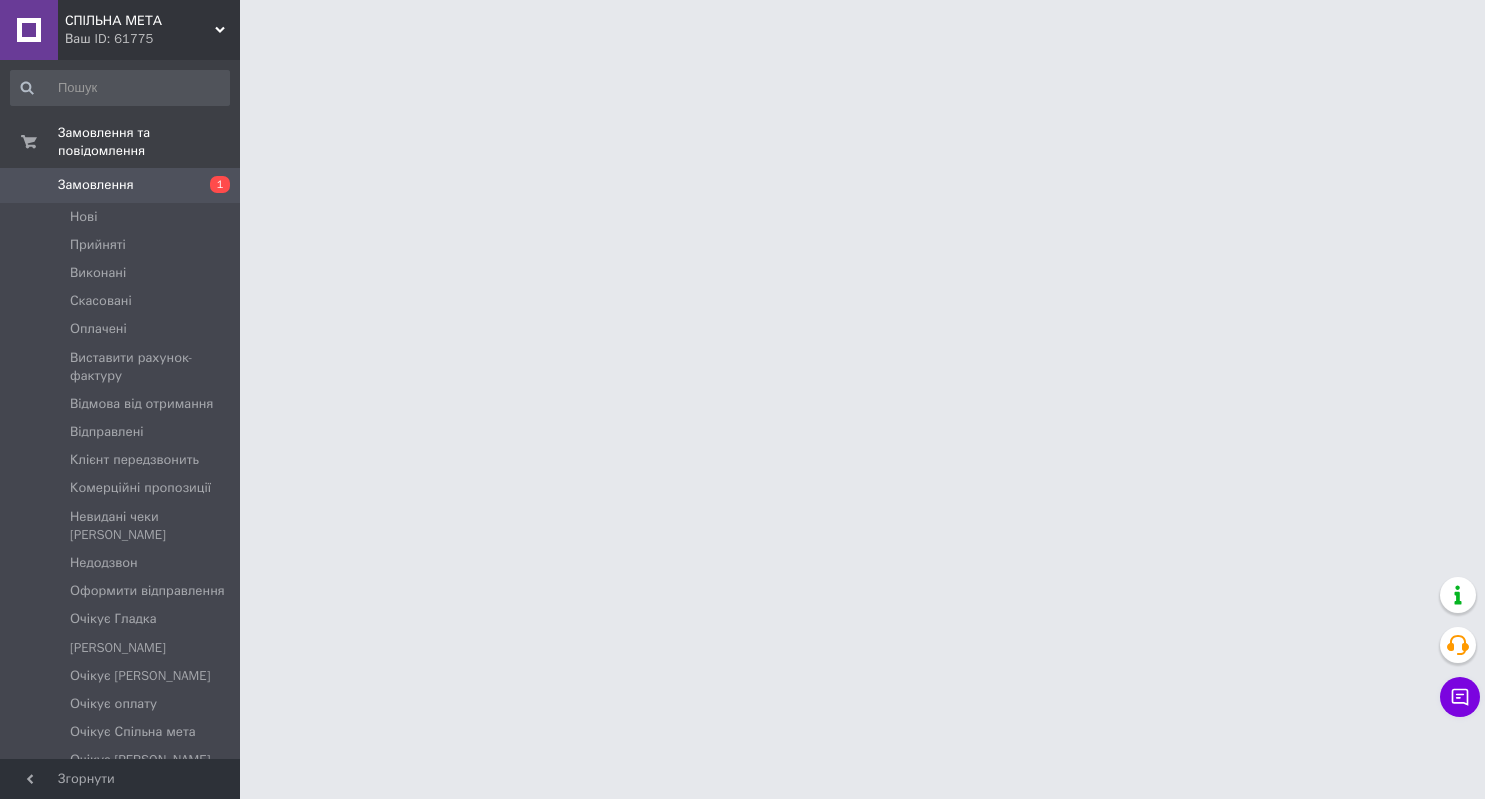 scroll, scrollTop: 0, scrollLeft: 0, axis: both 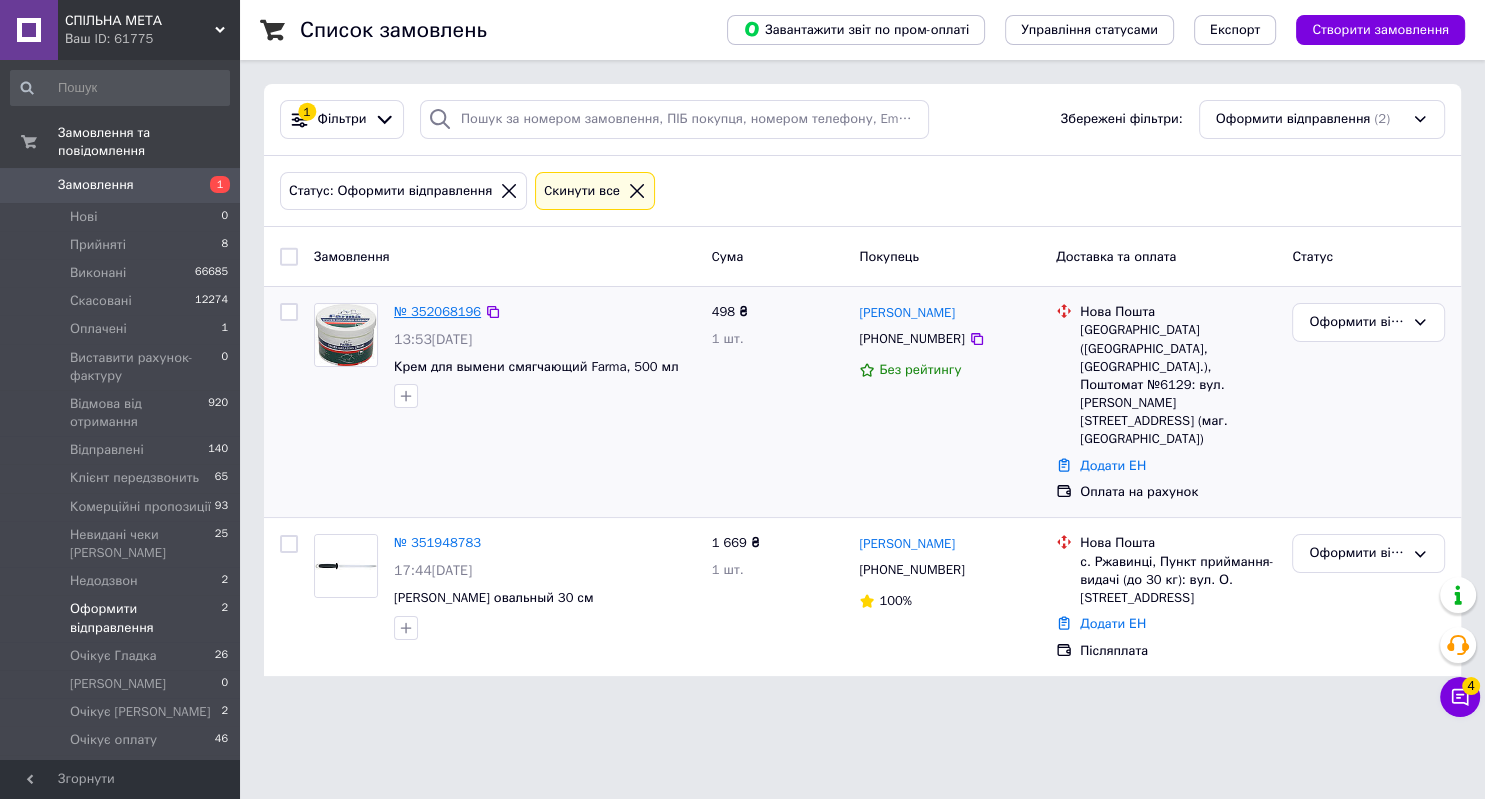 click on "№ 352068196" at bounding box center [437, 311] 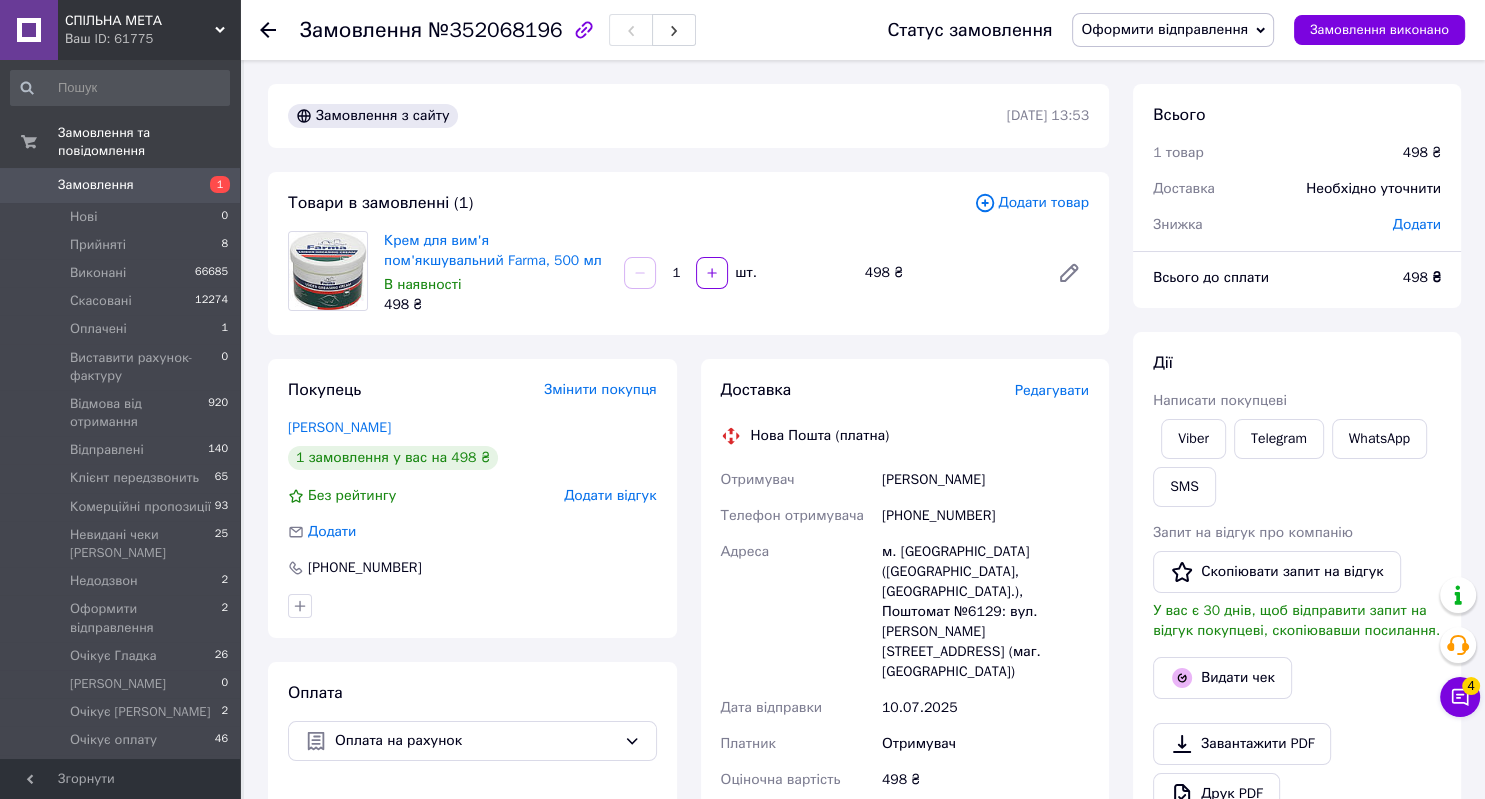 drag, startPoint x: 985, startPoint y: 477, endPoint x: 850, endPoint y: 479, distance: 135.01482 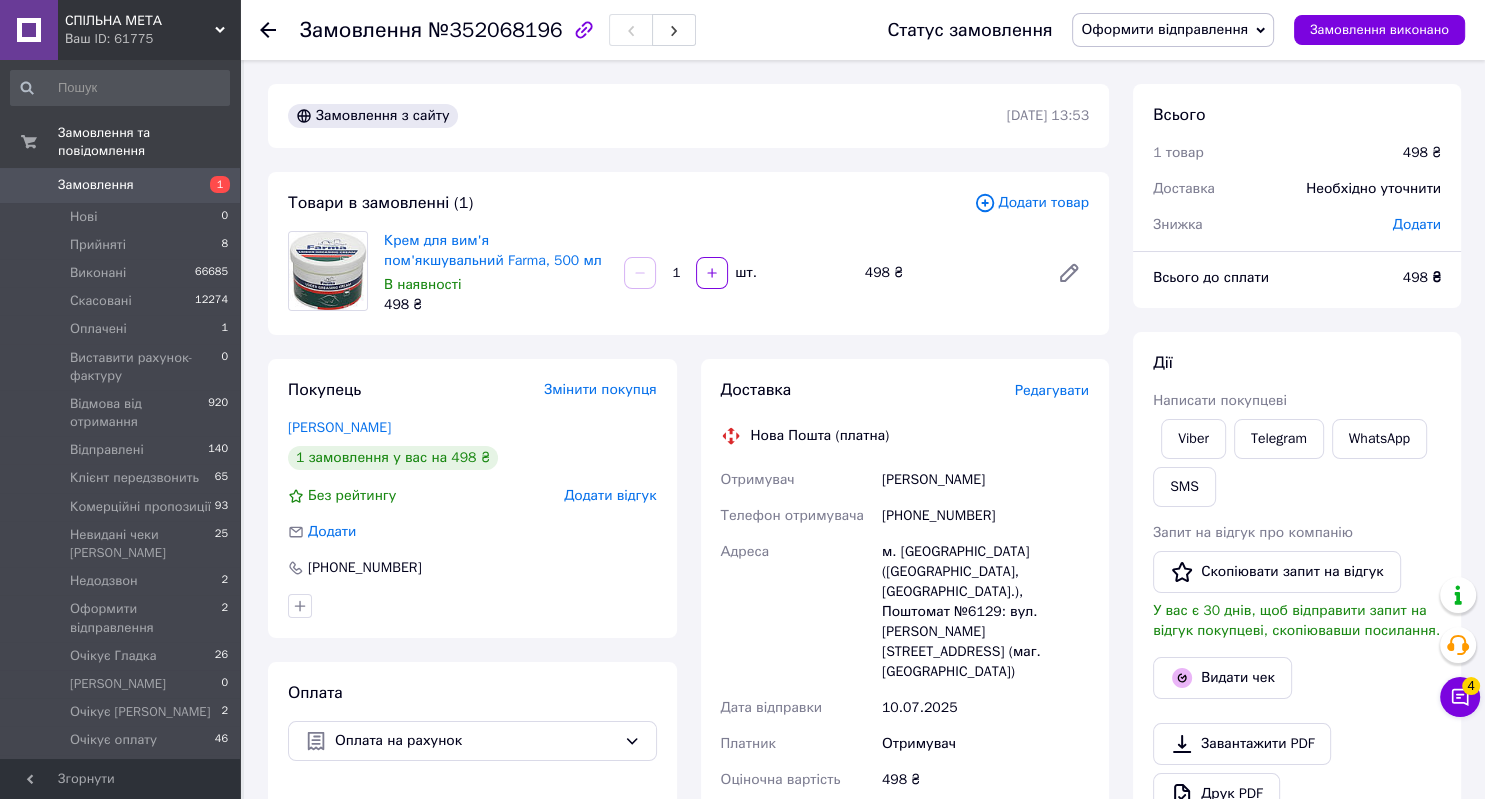 scroll, scrollTop: 105, scrollLeft: 0, axis: vertical 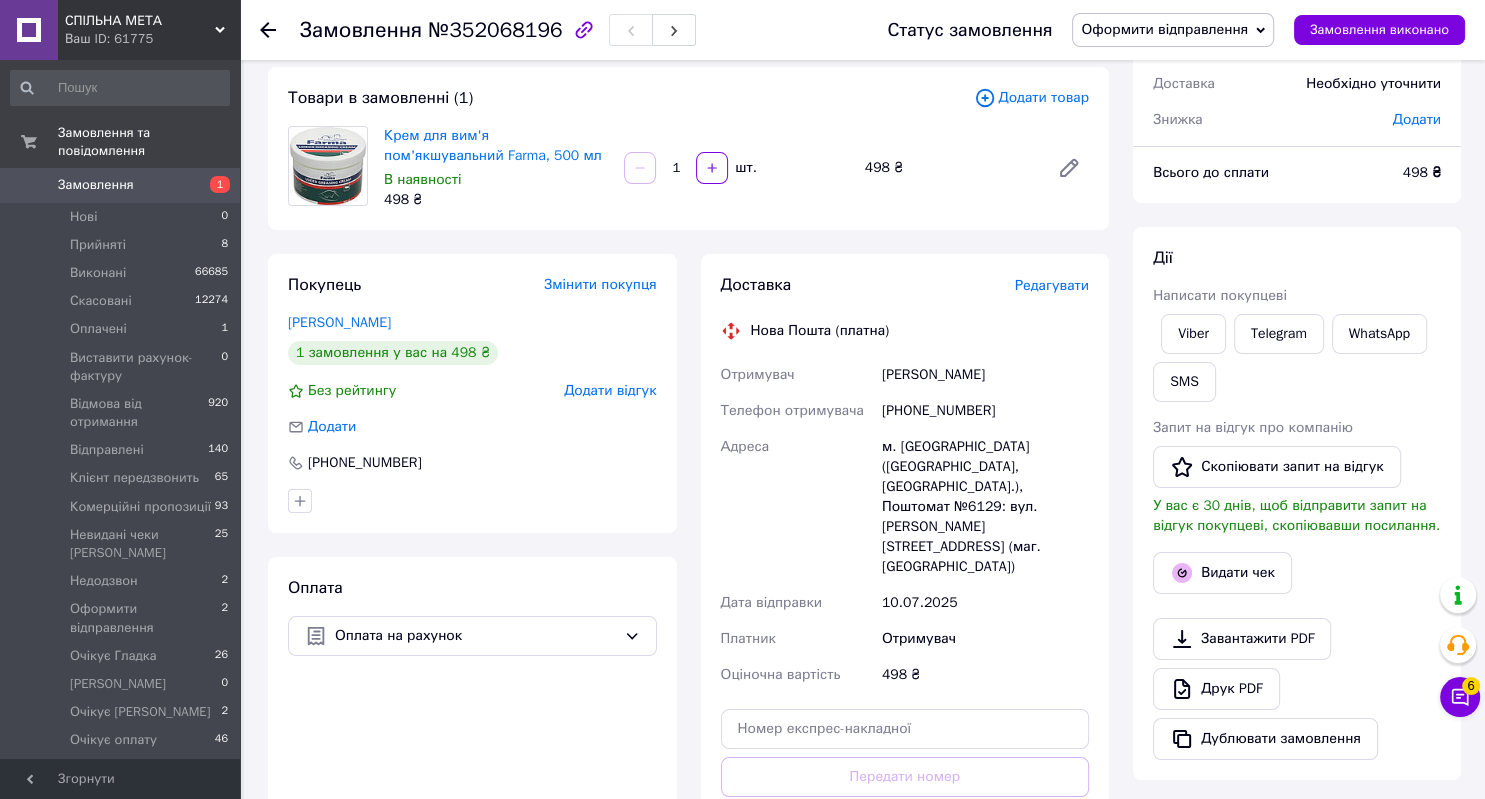 click on "м. Запоріжжя (Запорізька обл., Запорізький р-н.), Поштомат №6129: вул. Спартака Маковського, 3 (маг. АТБ)" at bounding box center (985, 507) 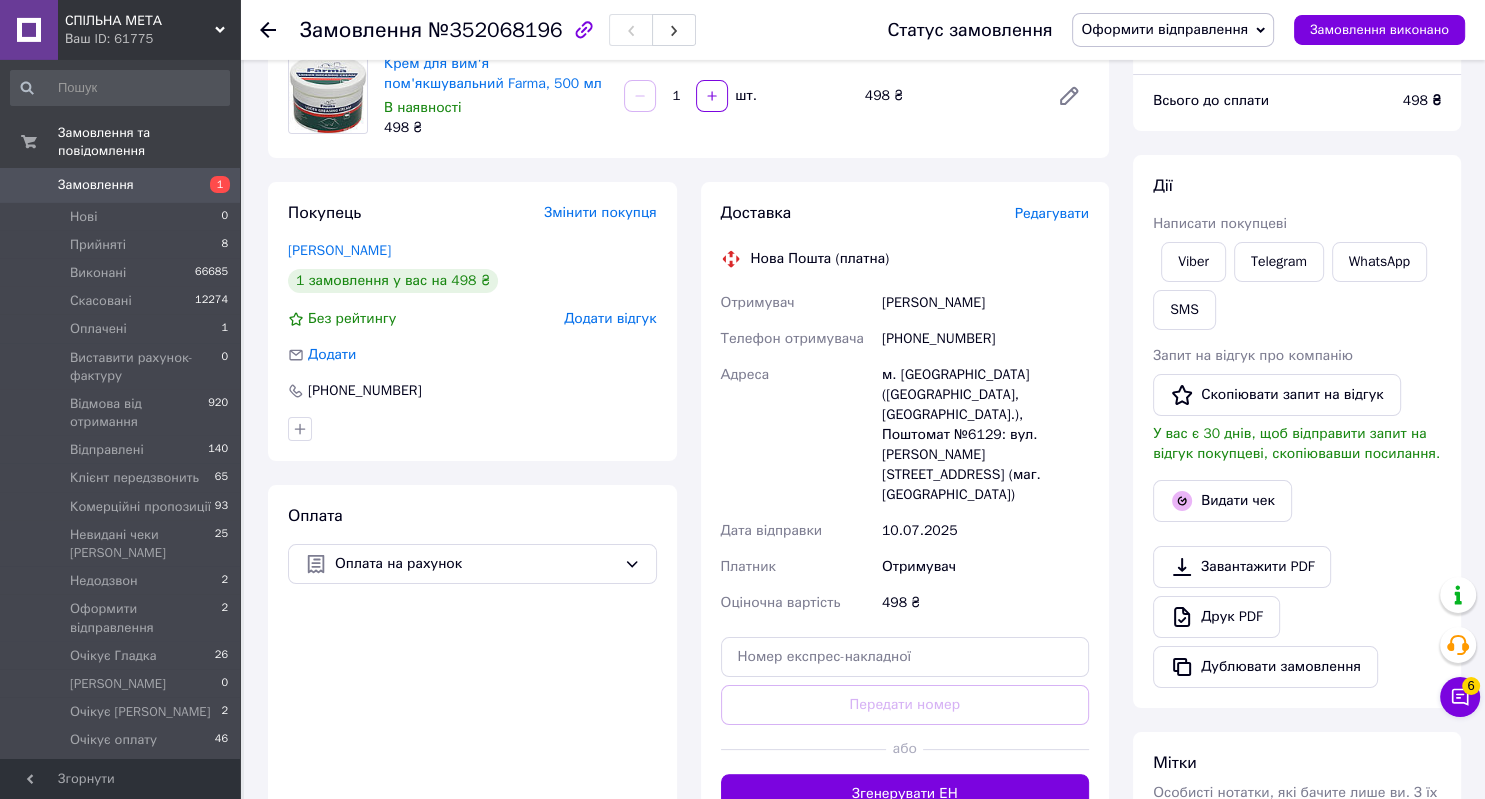 scroll, scrollTop: 211, scrollLeft: 0, axis: vertical 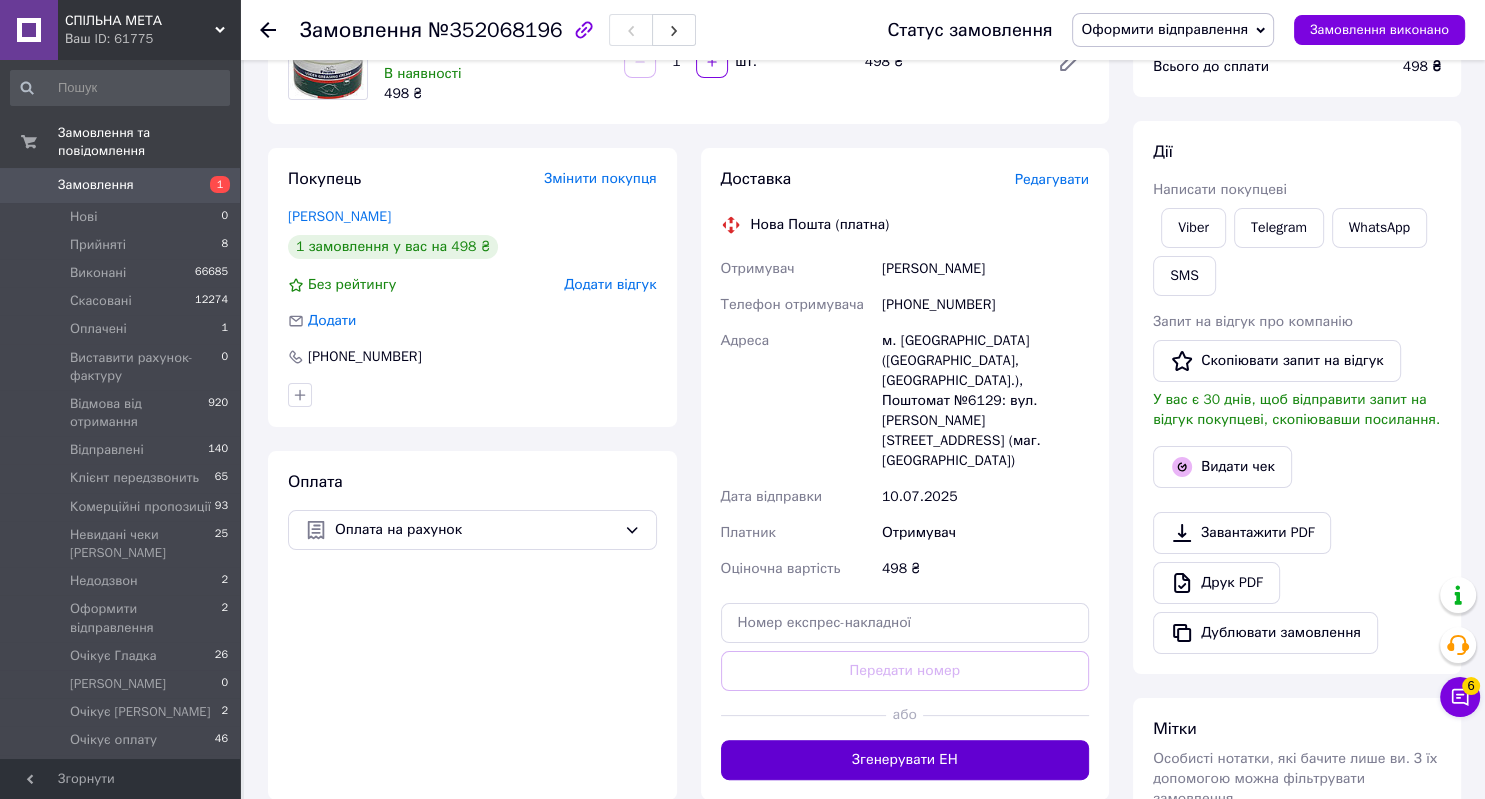 click on "Згенерувати ЕН" at bounding box center [905, 760] 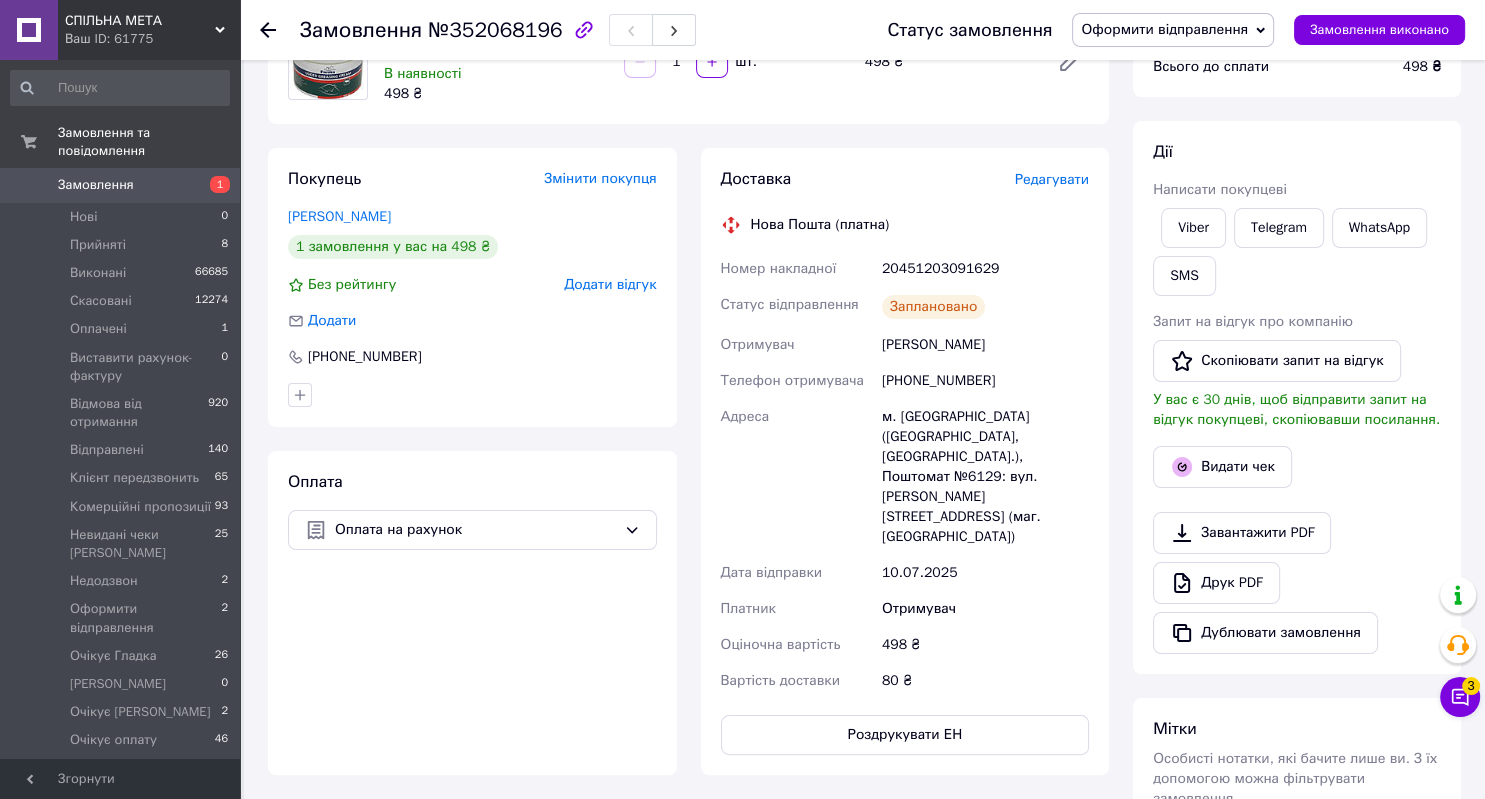 click on "Оформити відправлення" at bounding box center [1173, 30] 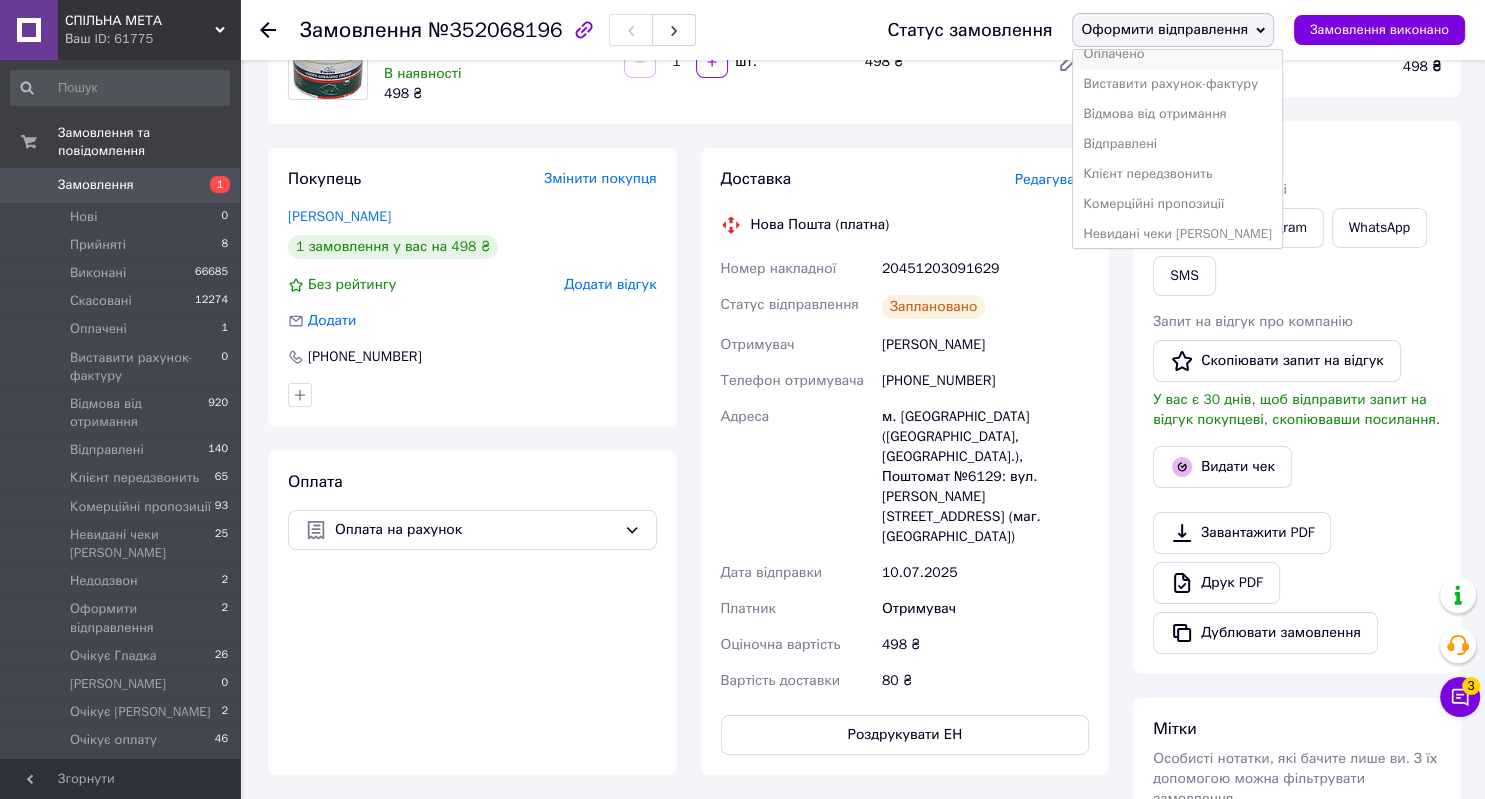 scroll, scrollTop: 211, scrollLeft: 0, axis: vertical 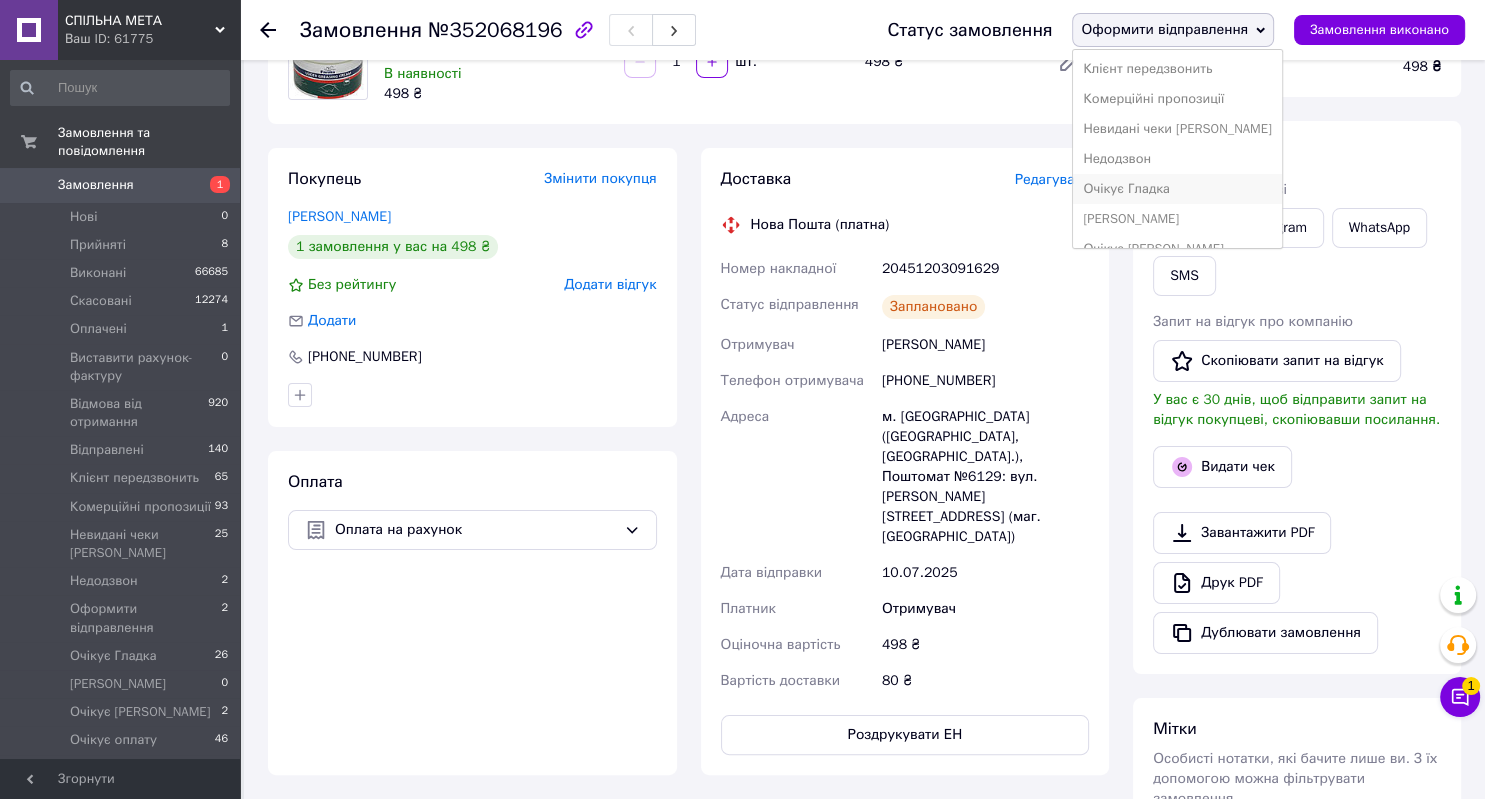 click on "Очікує Гладка" at bounding box center [1177, 189] 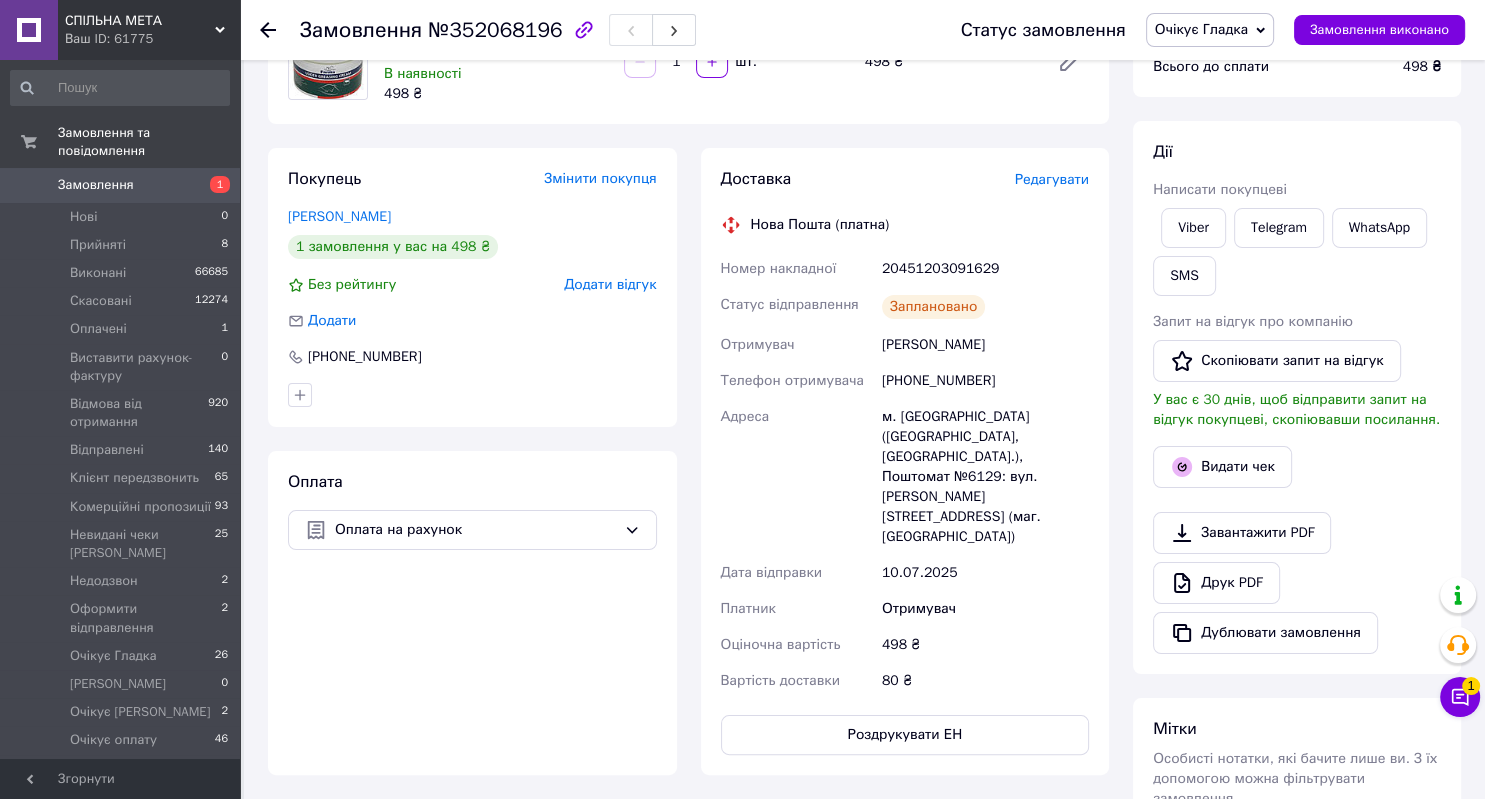 click 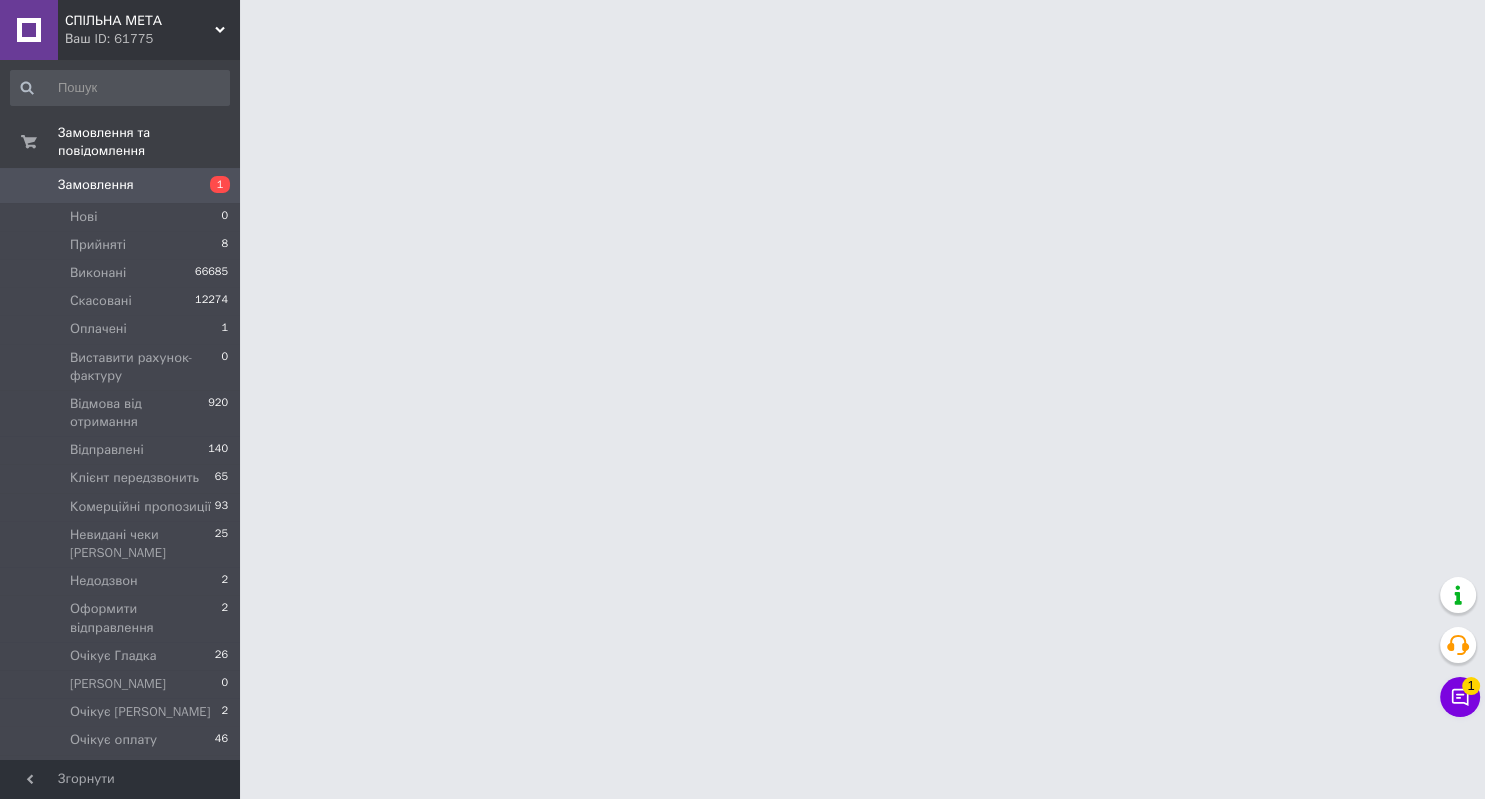 scroll, scrollTop: 0, scrollLeft: 0, axis: both 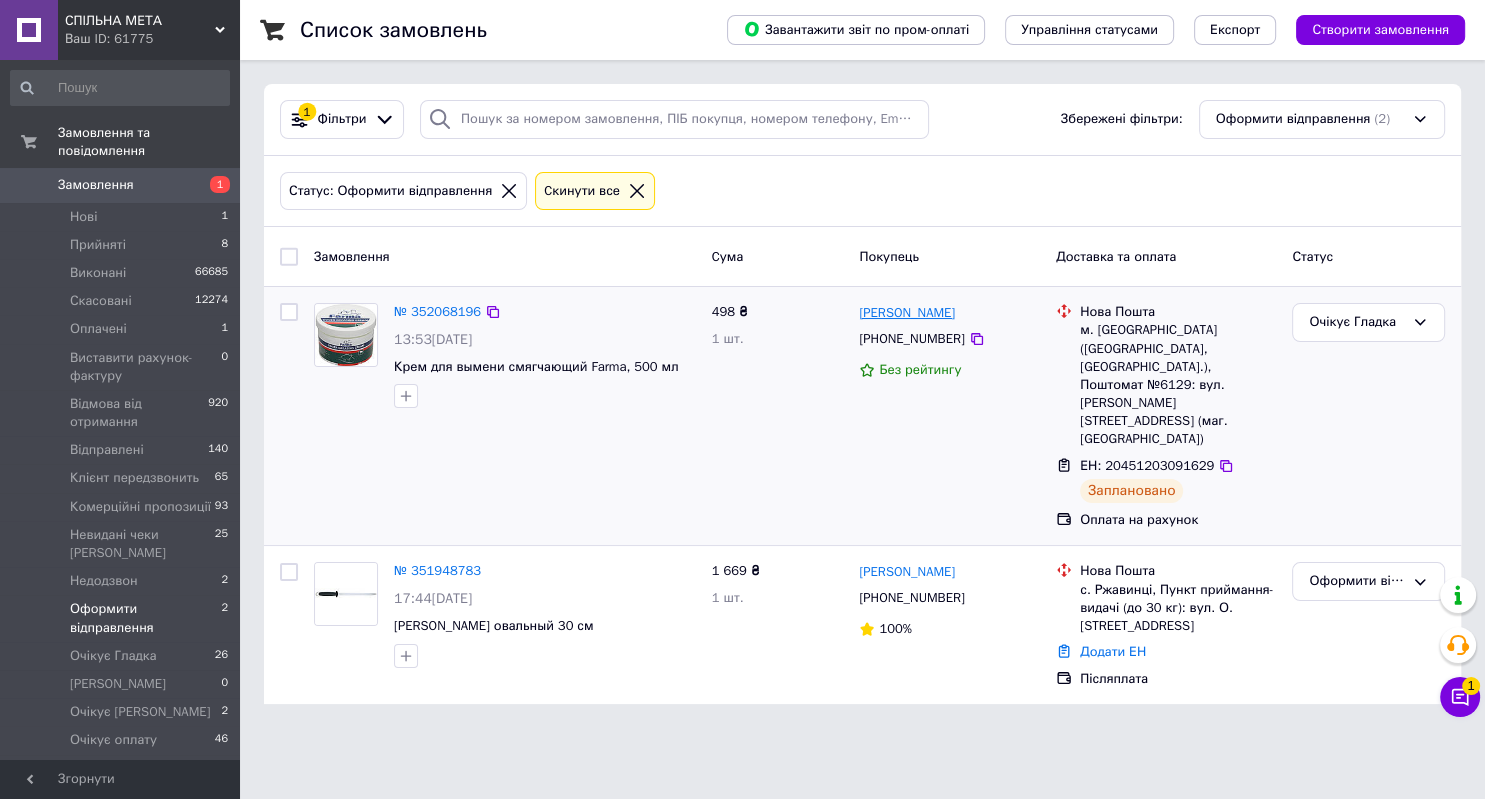 click on "Ольга Грицаєнко" at bounding box center [907, 313] 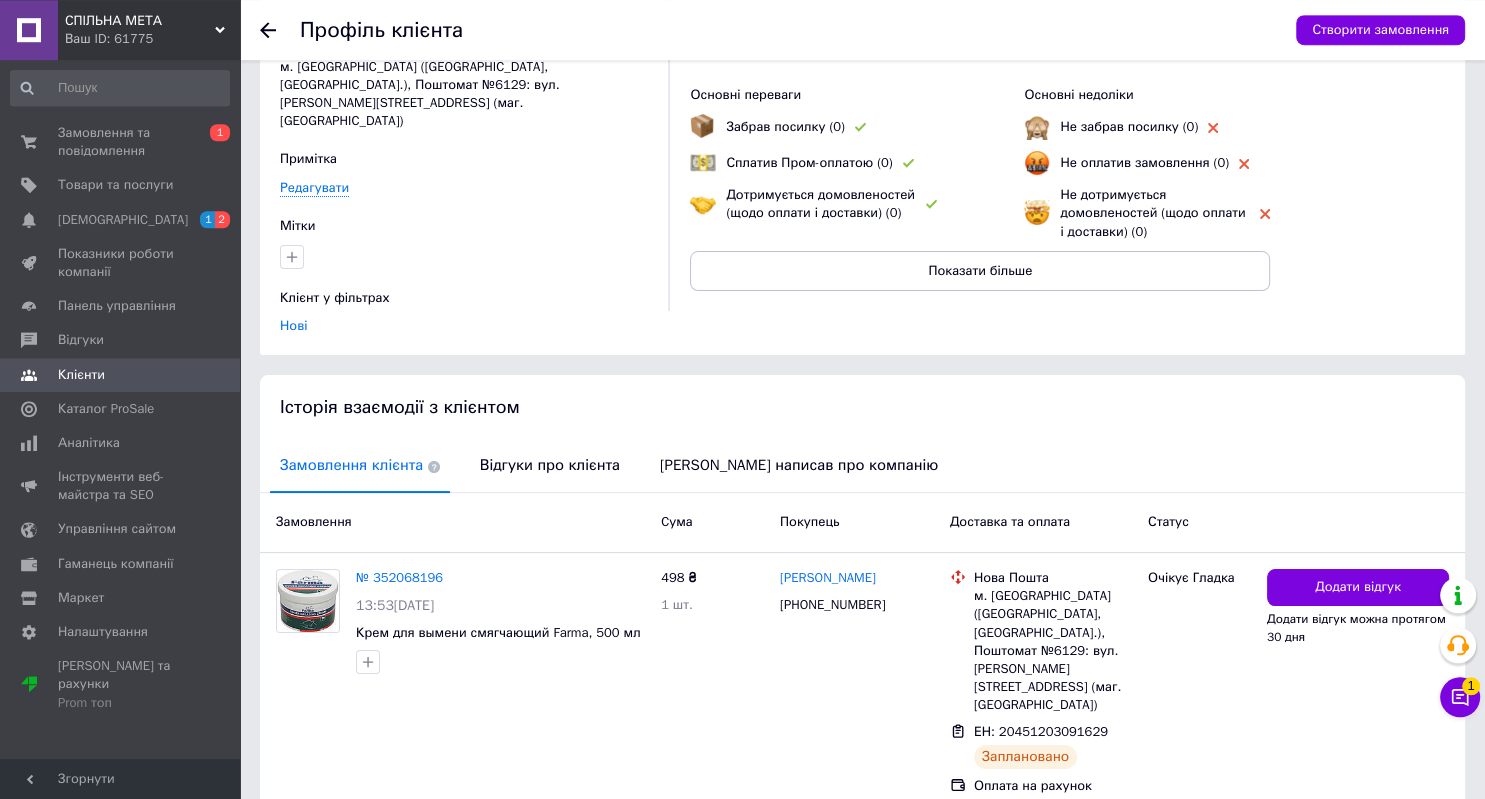 scroll, scrollTop: 143, scrollLeft: 0, axis: vertical 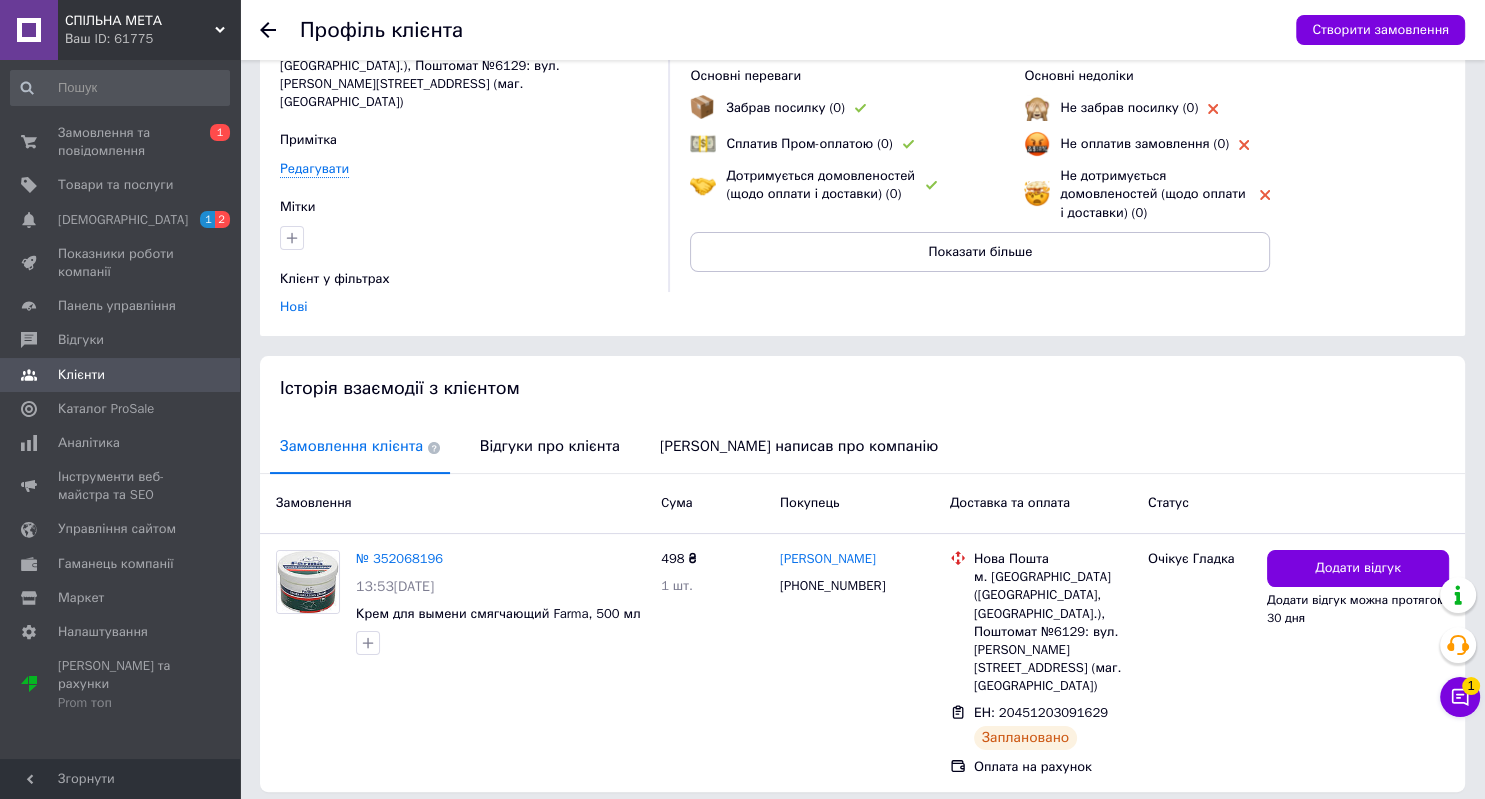 click at bounding box center [280, 30] 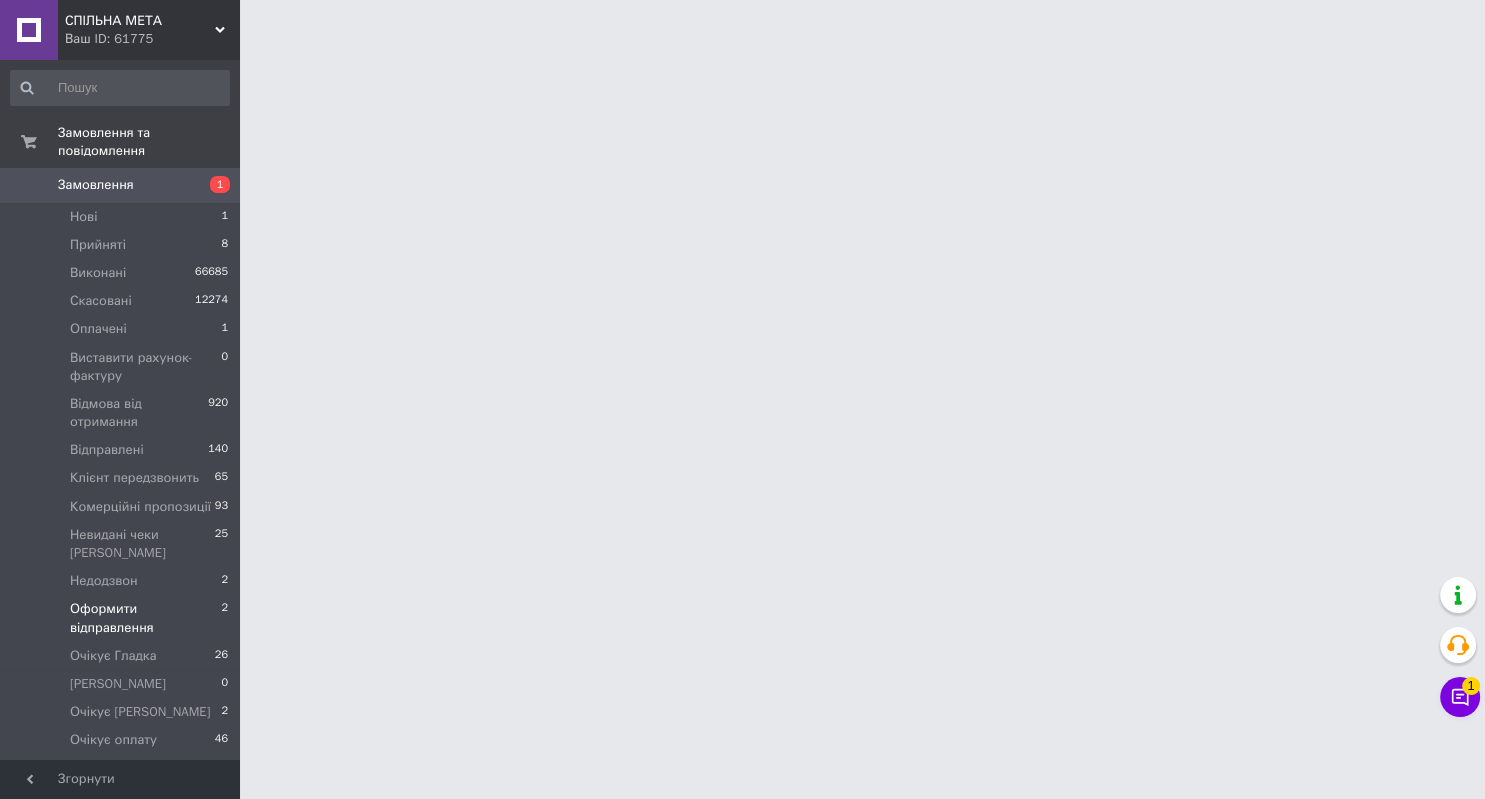 scroll, scrollTop: 0, scrollLeft: 0, axis: both 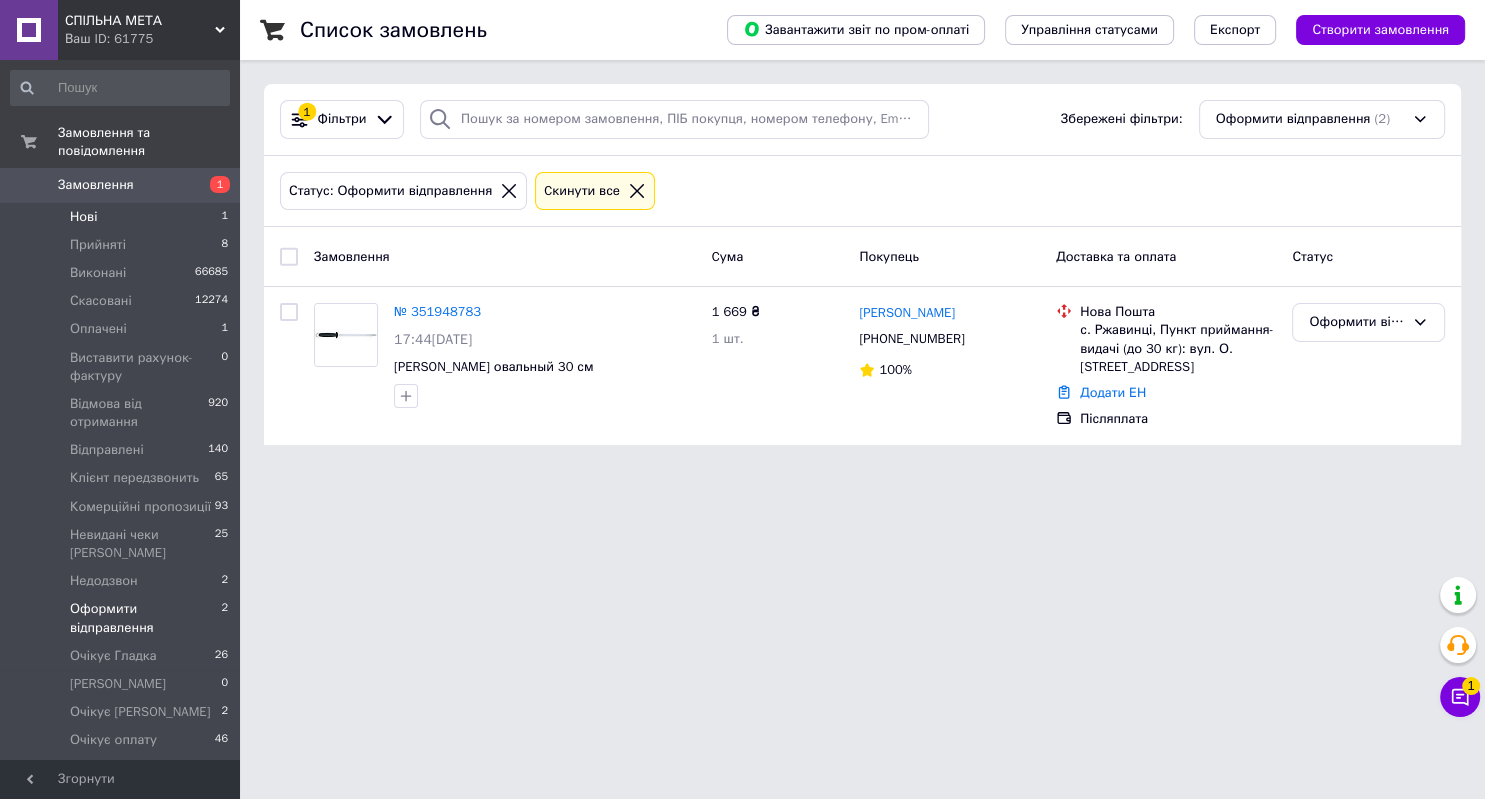 click on "Нові 1" at bounding box center (120, 217) 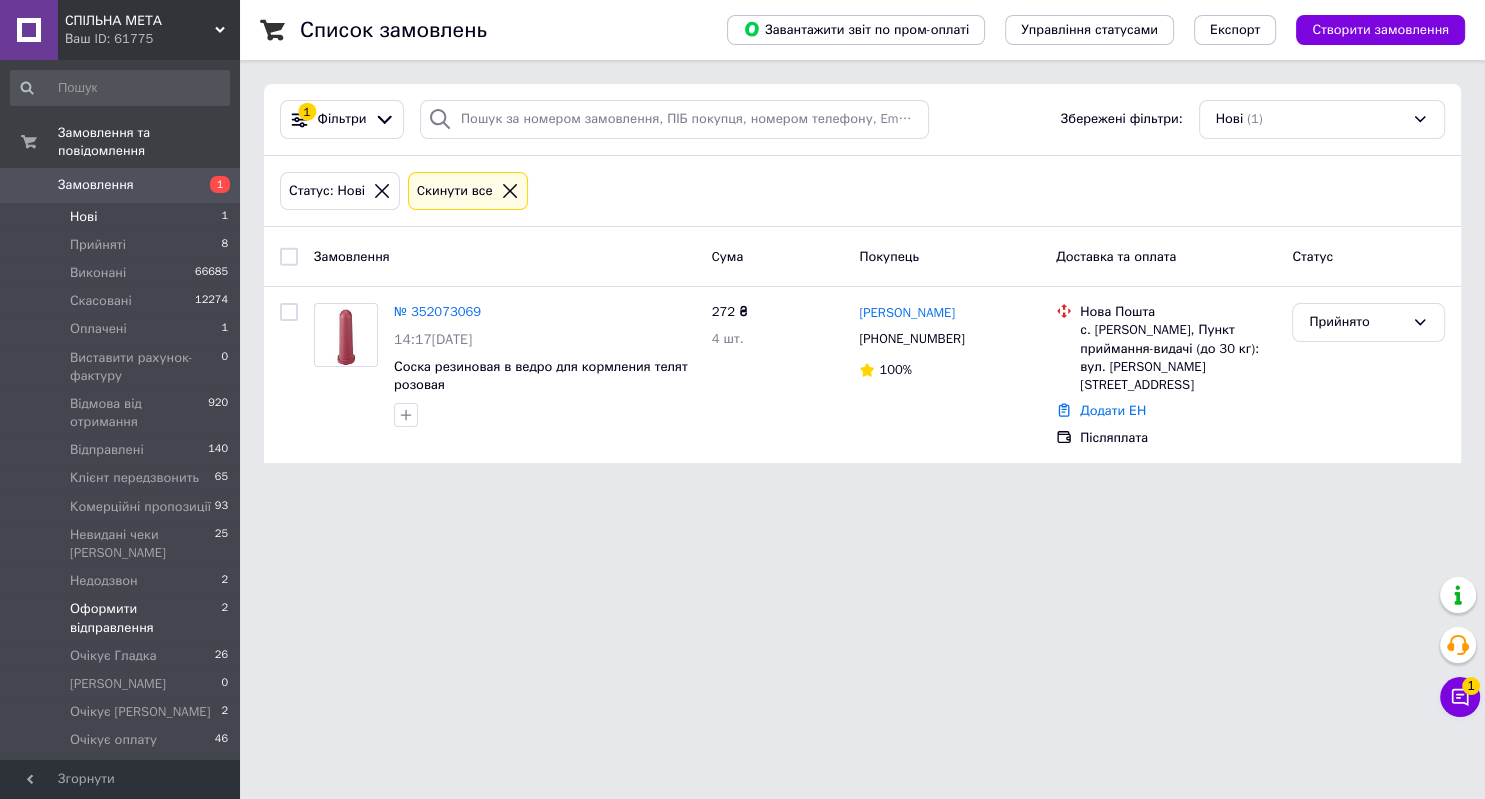 click on "Оформити відправлення" at bounding box center (145, 618) 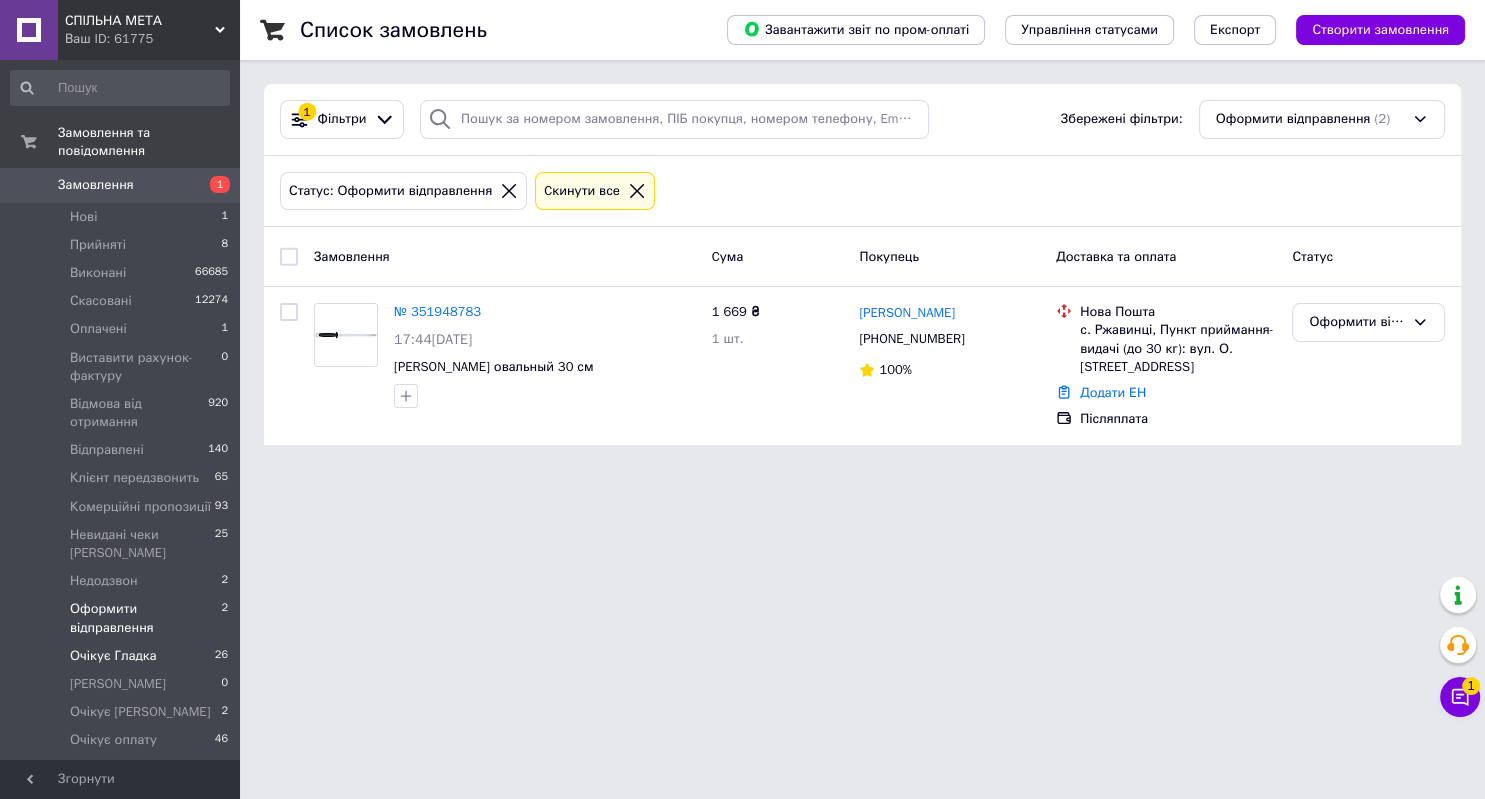click on "Очікує Гладка 26" at bounding box center [120, 656] 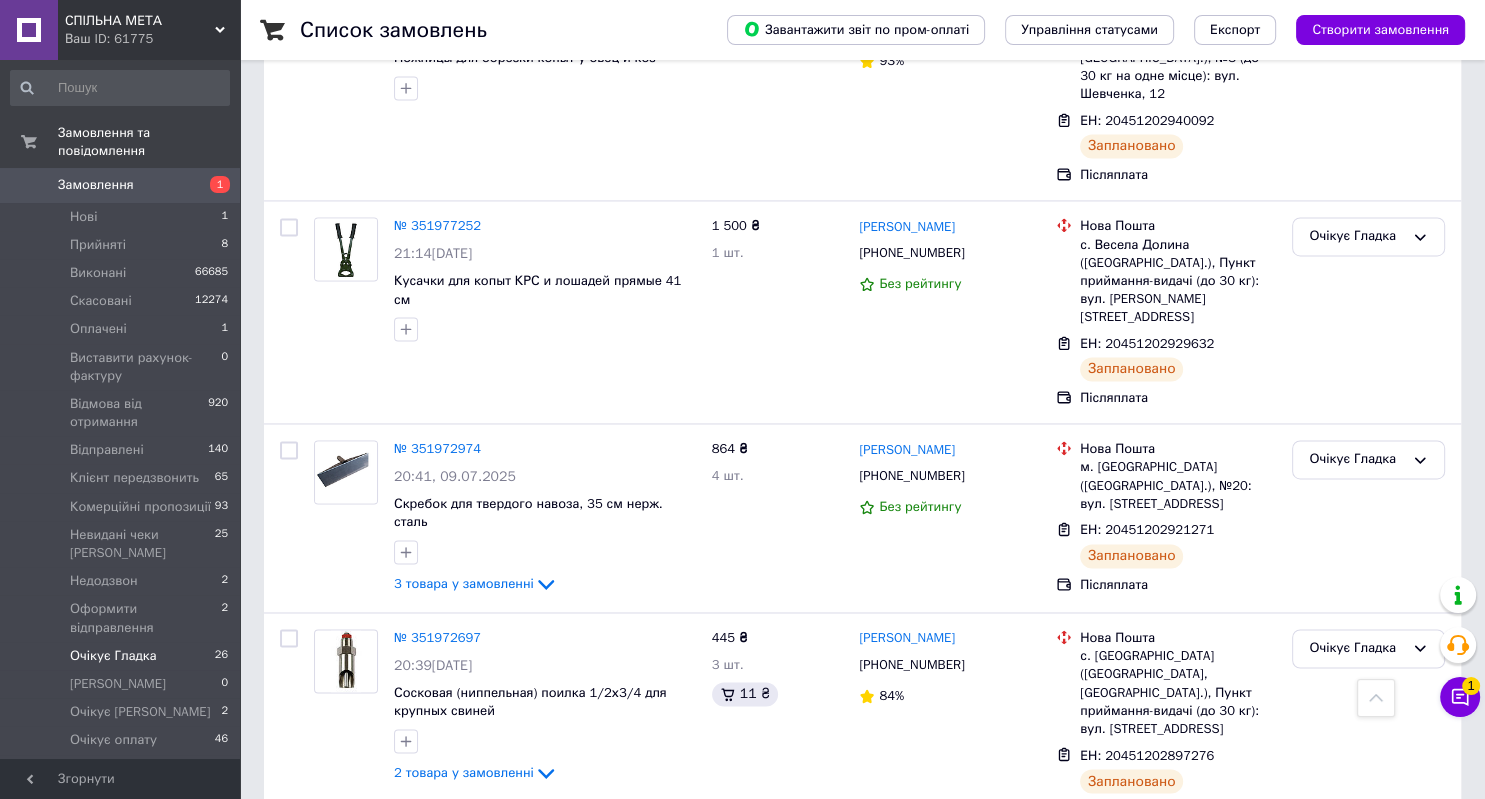 scroll, scrollTop: 3297, scrollLeft: 0, axis: vertical 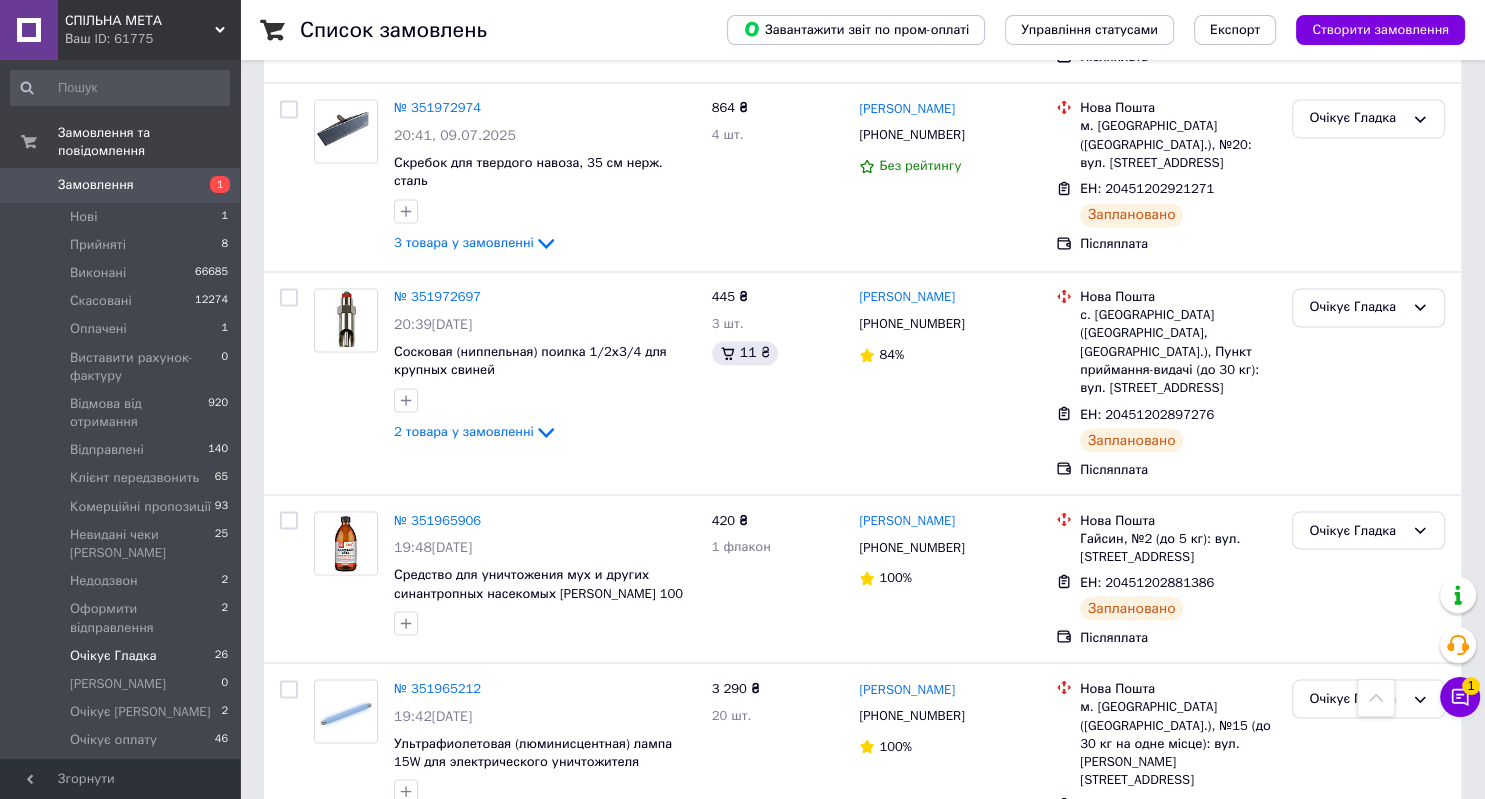 click on "Наступна" at bounding box center (405, 1107) 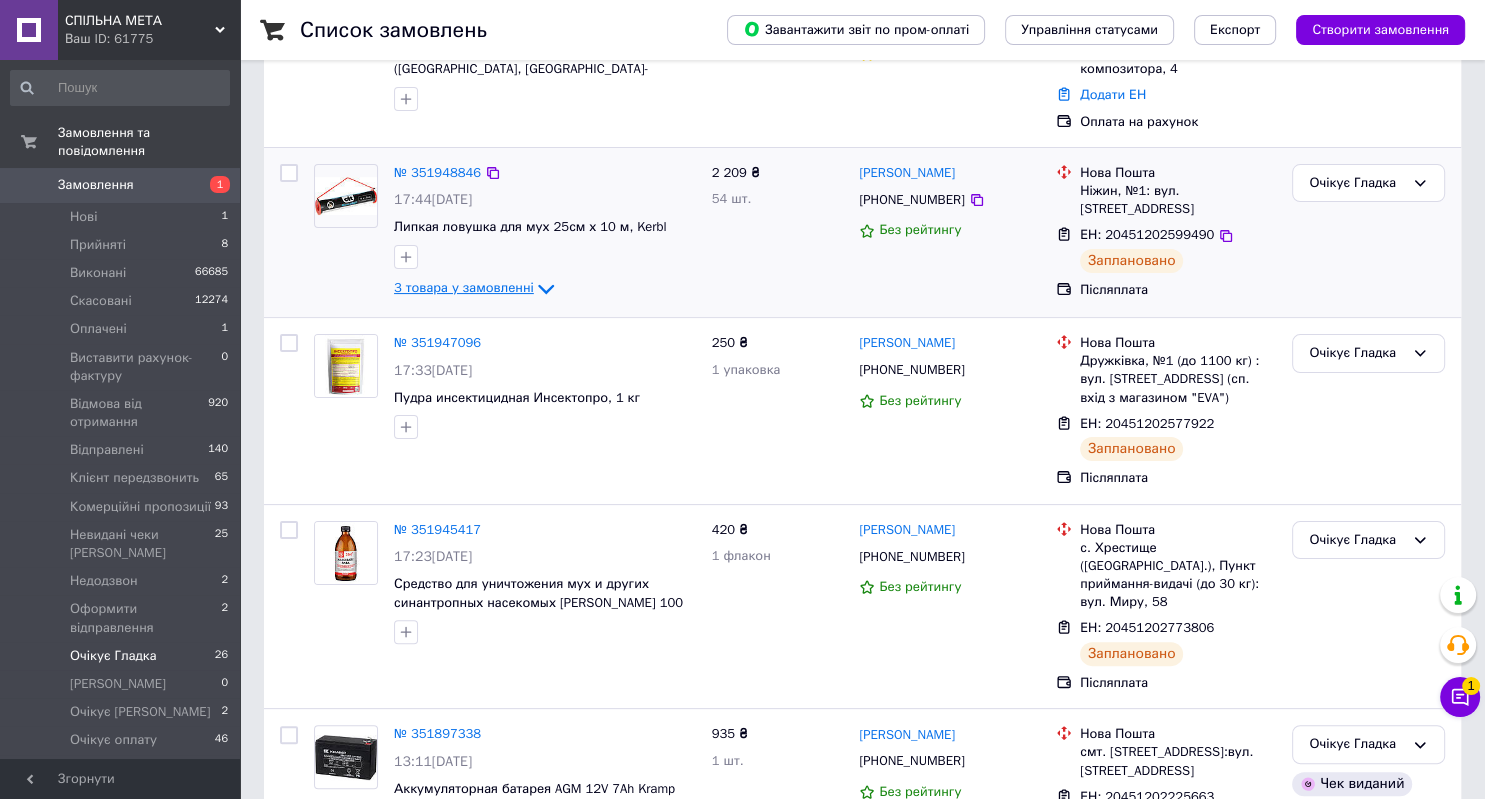 scroll, scrollTop: 815, scrollLeft: 0, axis: vertical 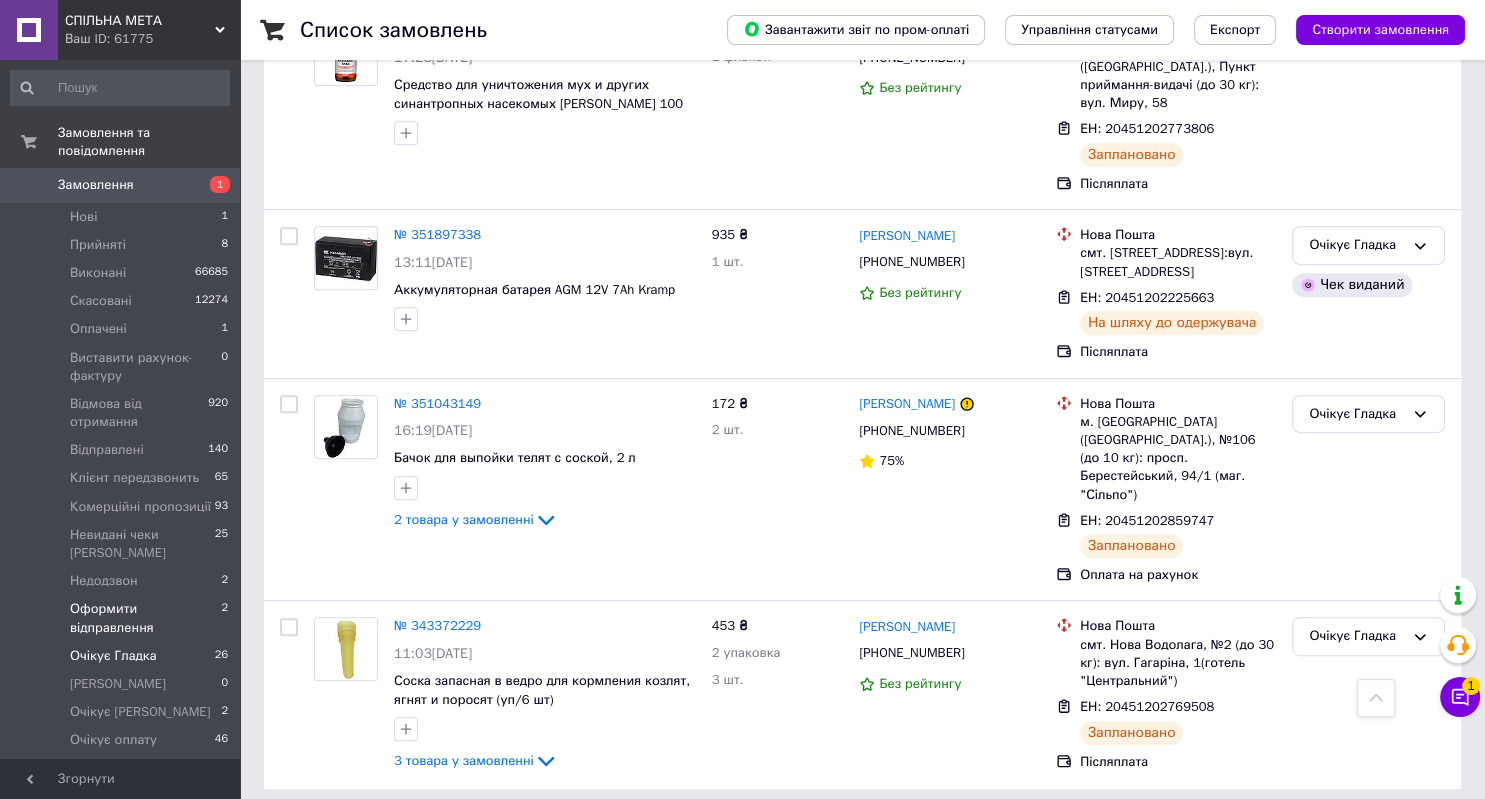 click on "Оформити відправлення" at bounding box center (145, 618) 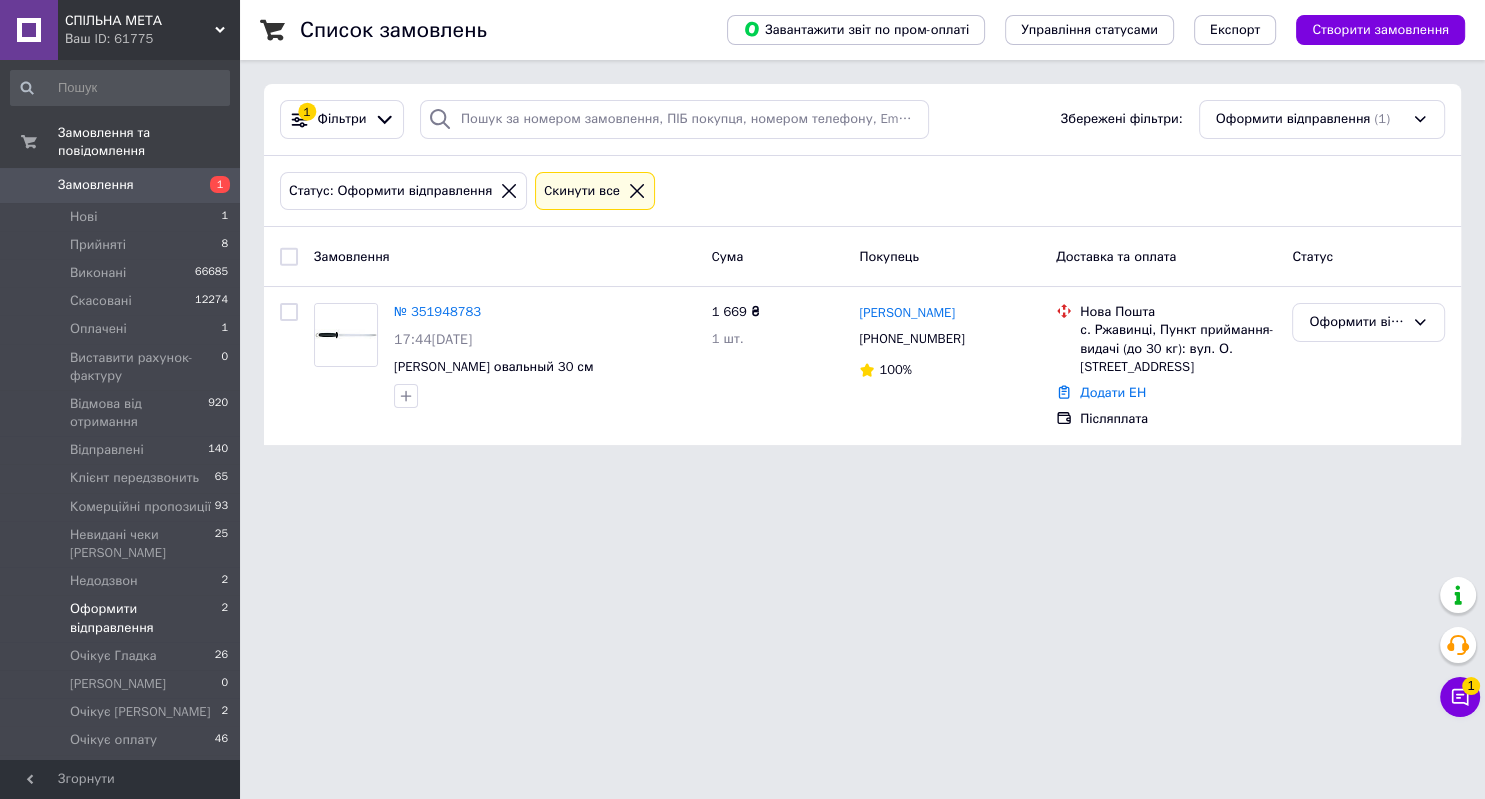 scroll, scrollTop: 0, scrollLeft: 0, axis: both 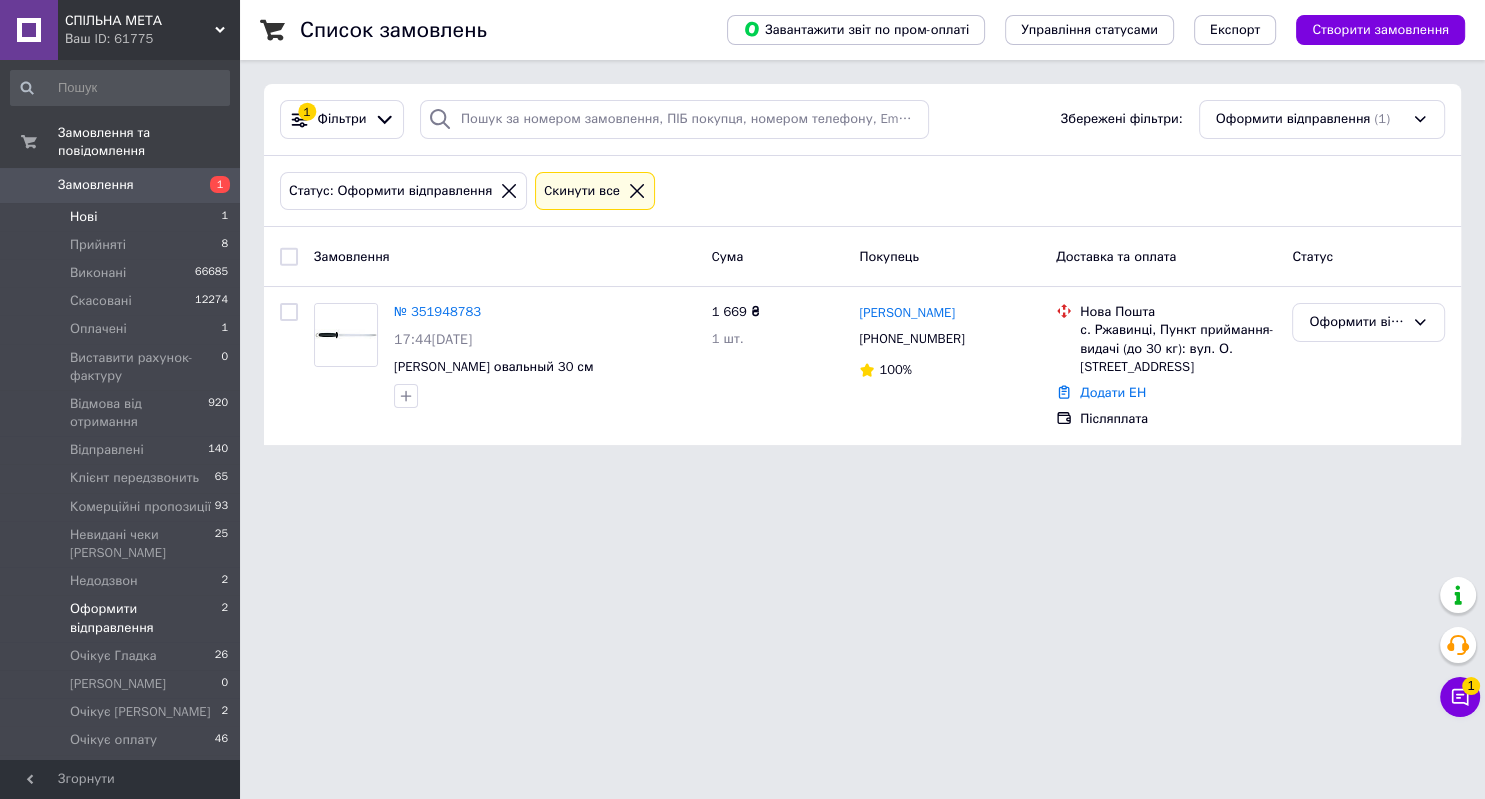 click on "Нові 1" at bounding box center [120, 217] 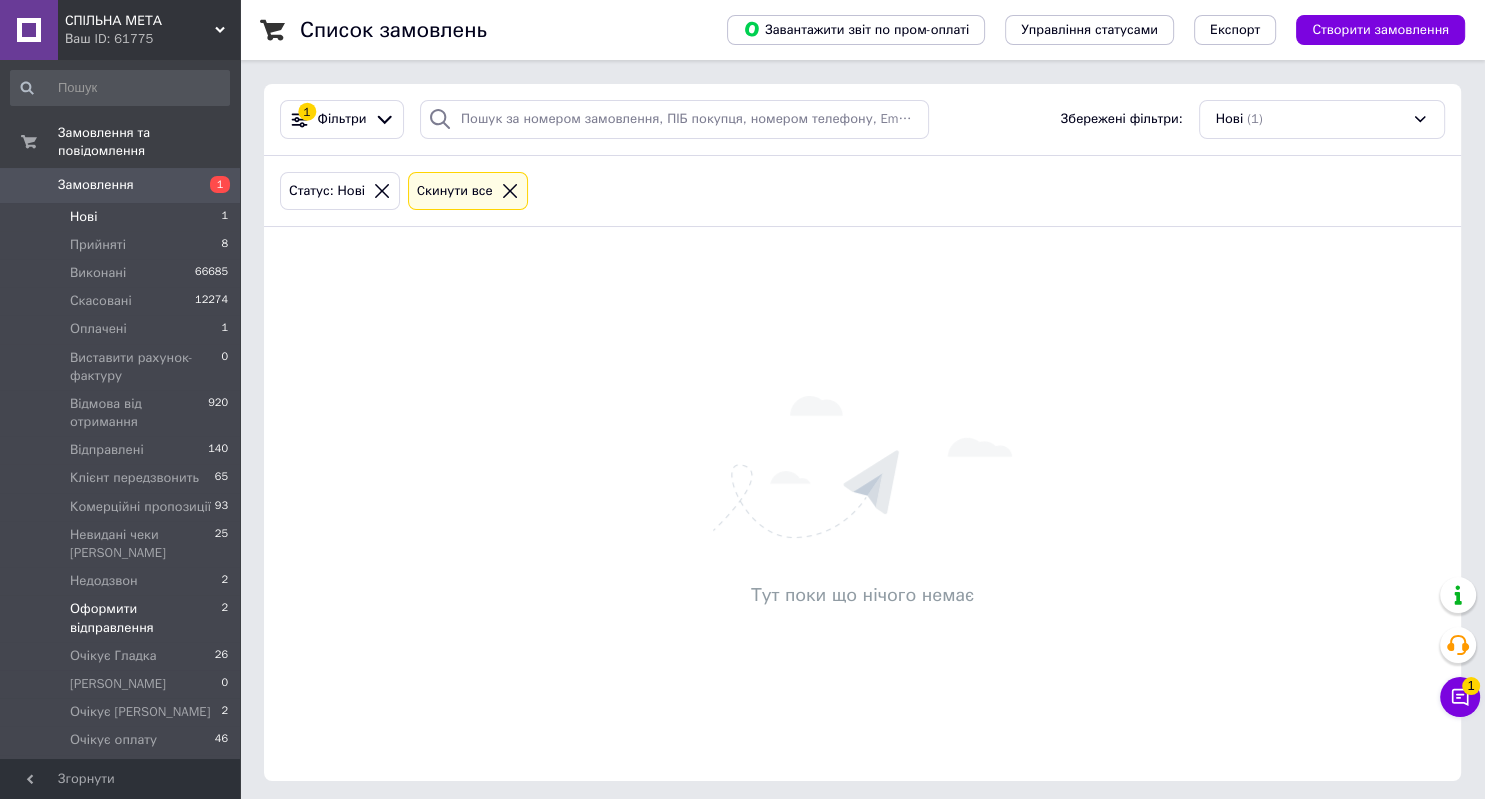 click on "Оформити відправлення" at bounding box center [145, 618] 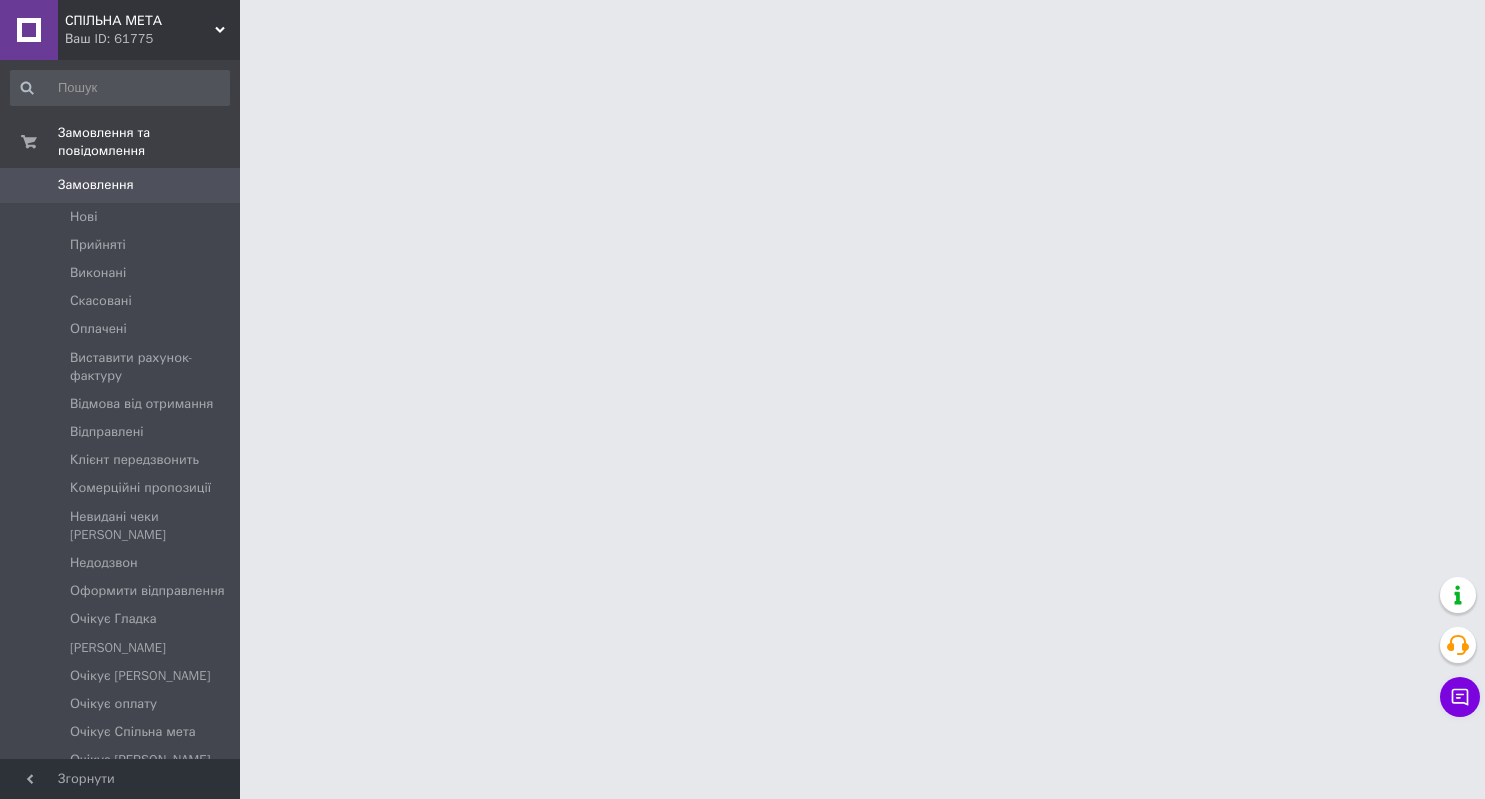 scroll, scrollTop: 0, scrollLeft: 0, axis: both 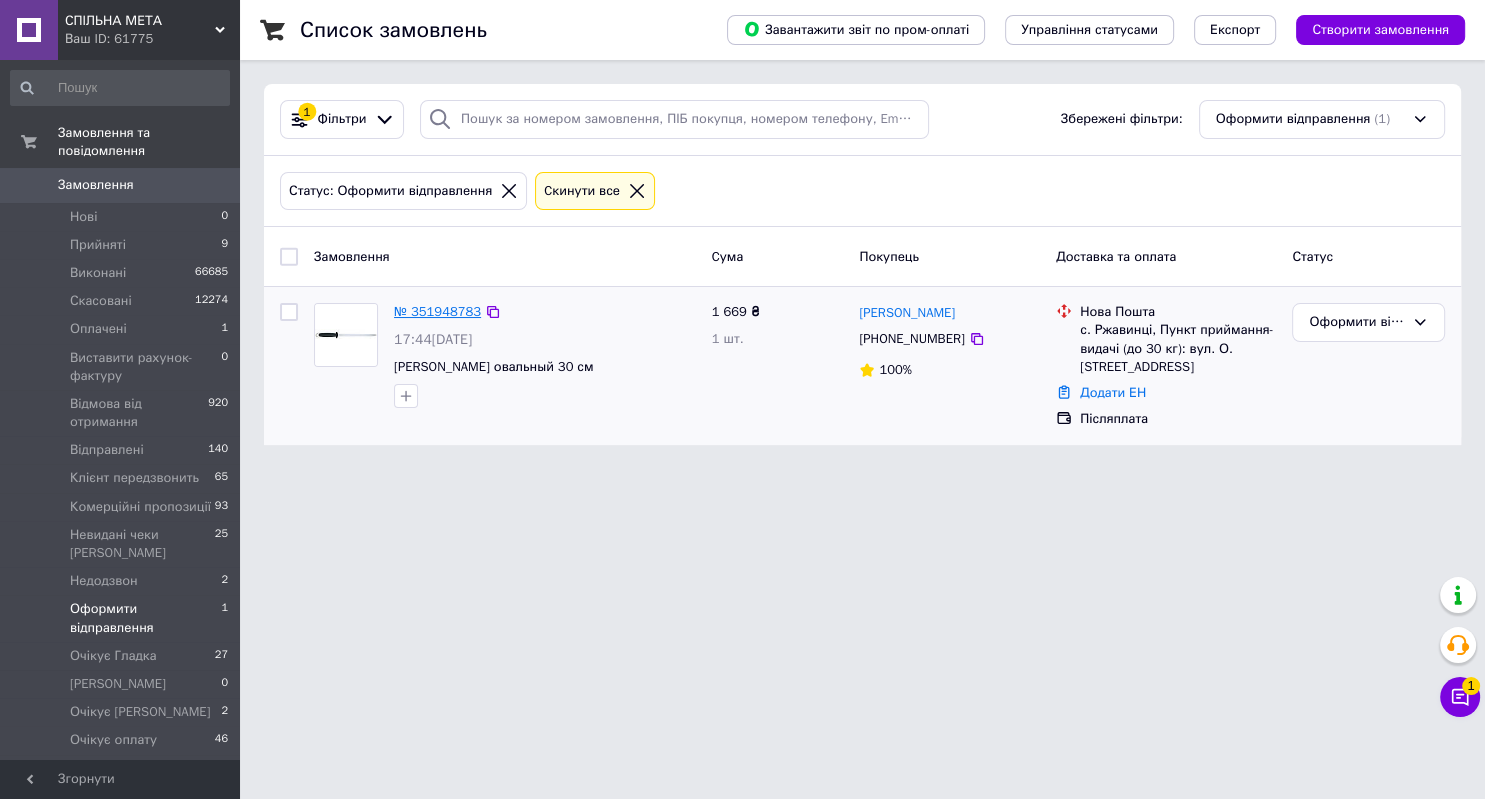 click on "№ 351948783" at bounding box center (437, 311) 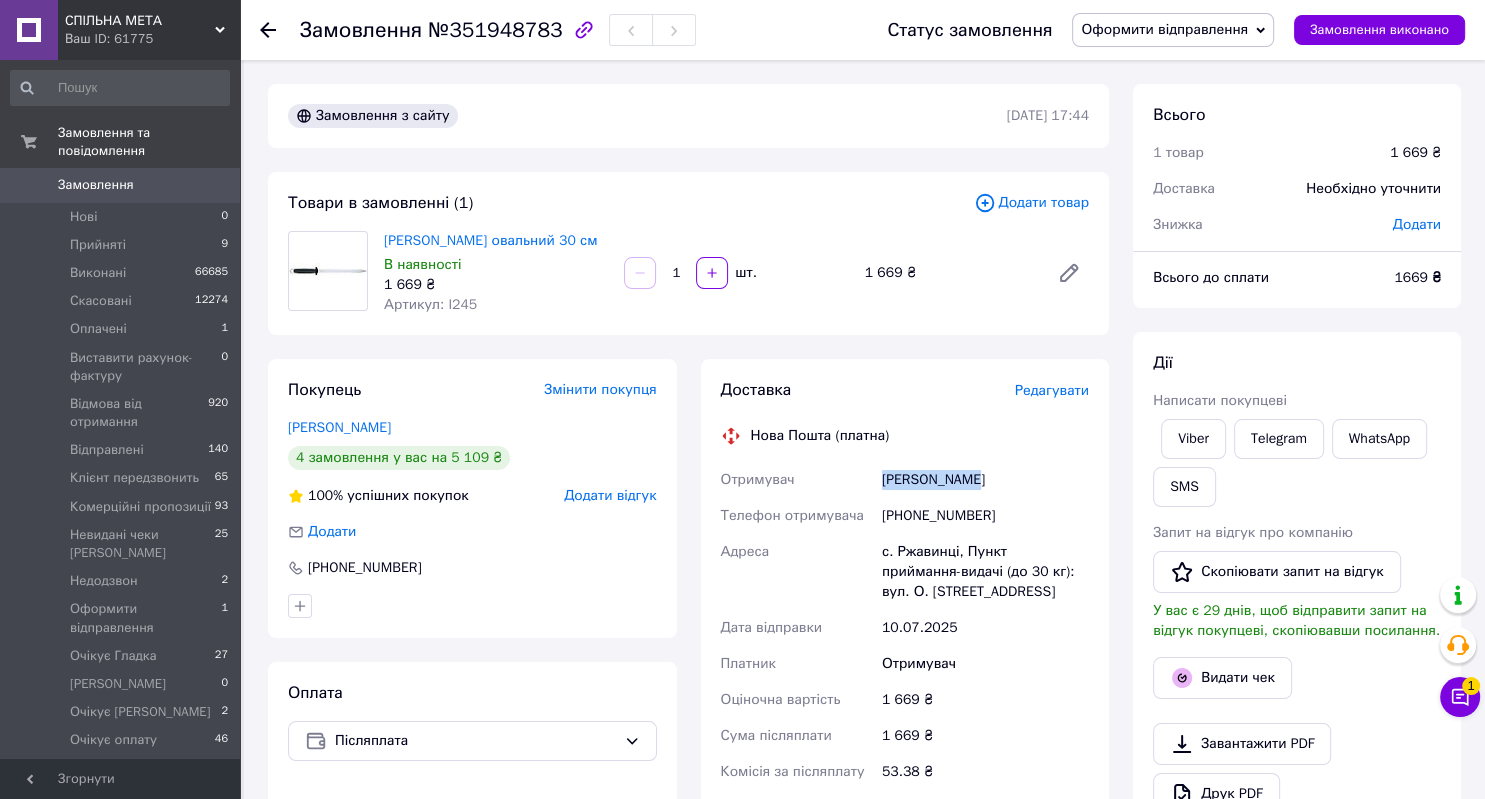 drag, startPoint x: 978, startPoint y: 478, endPoint x: 843, endPoint y: 490, distance: 135.53229 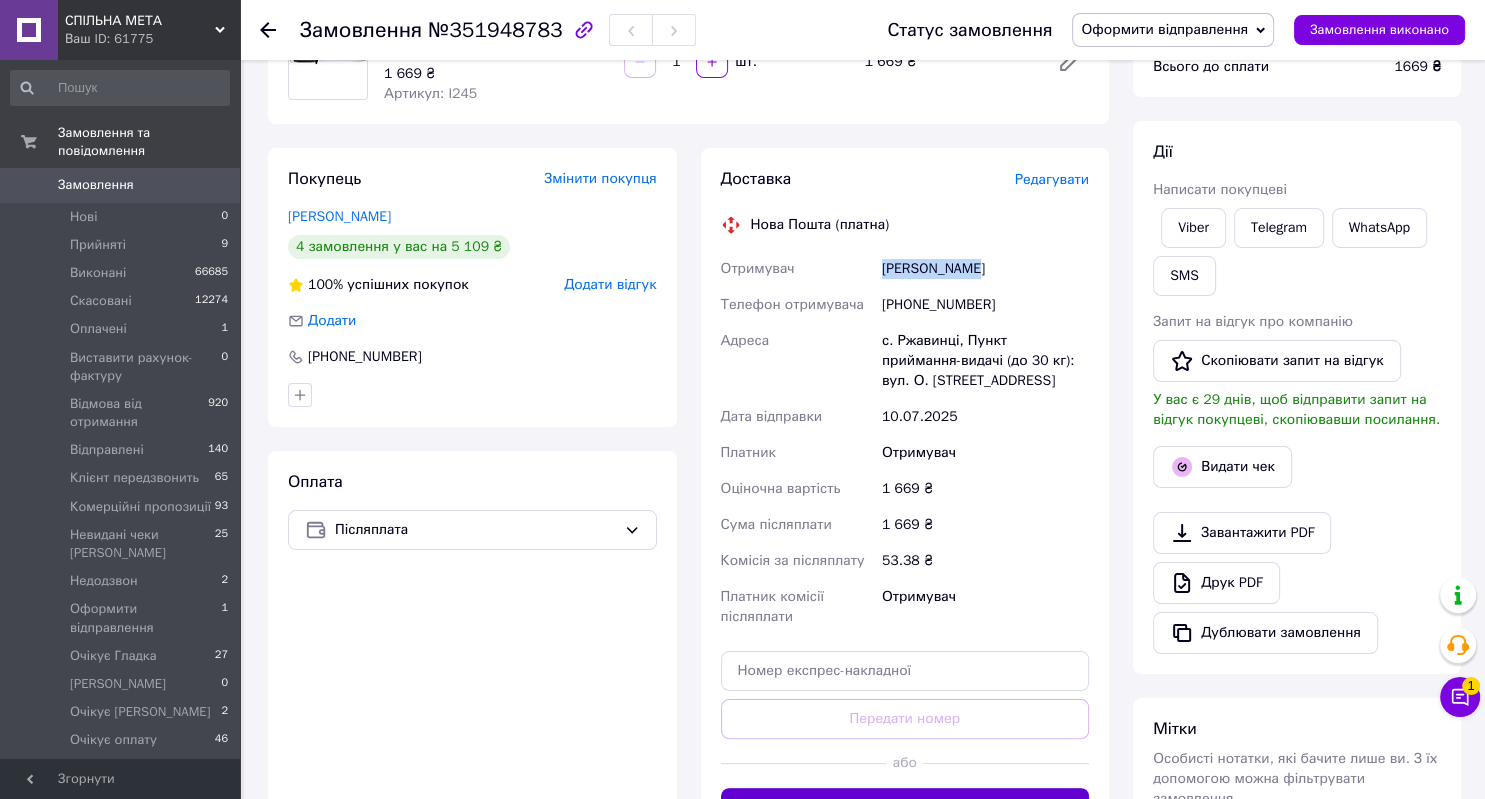 click on "Згенерувати ЕН" at bounding box center (905, 808) 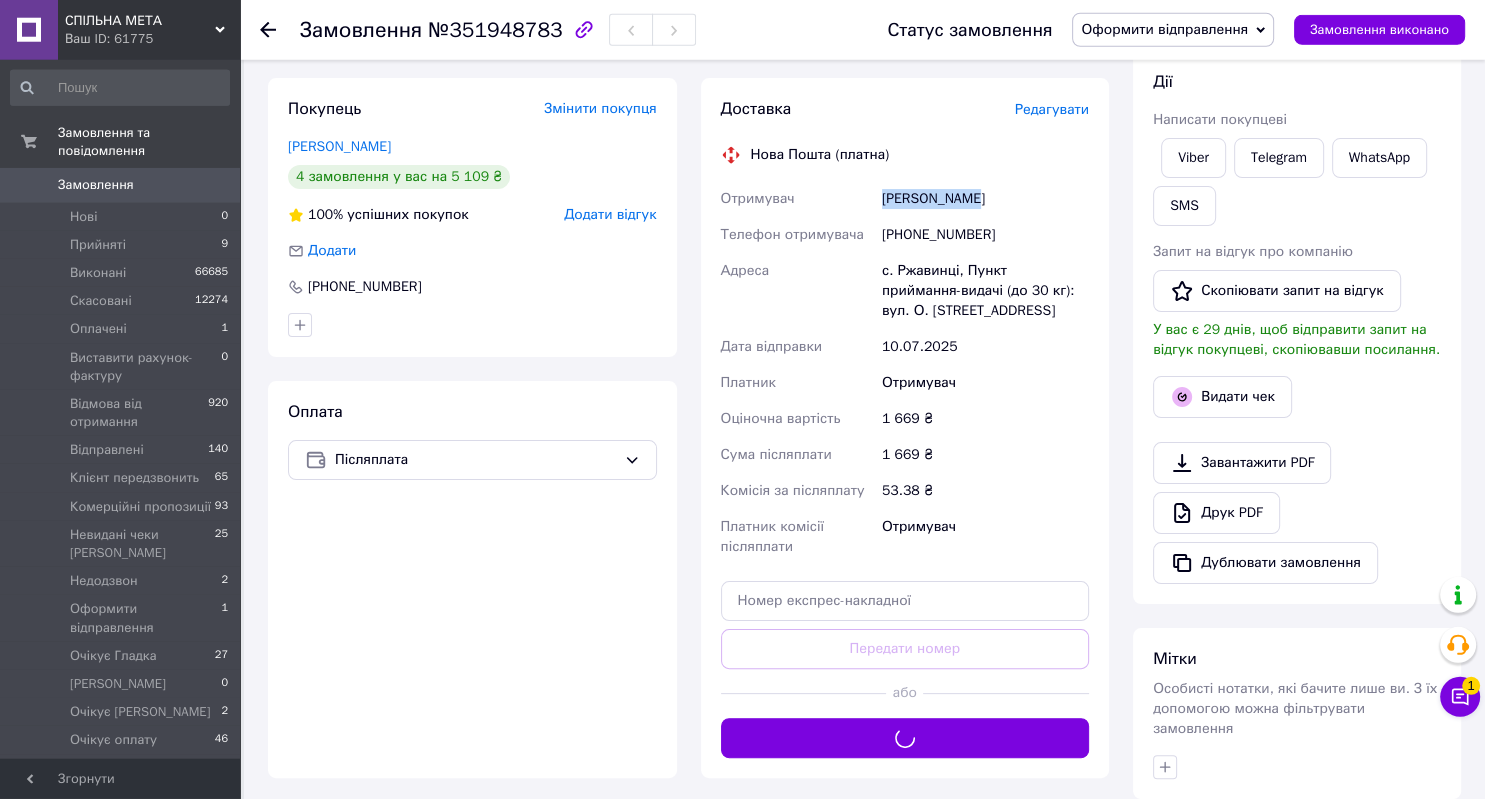 scroll, scrollTop: 316, scrollLeft: 0, axis: vertical 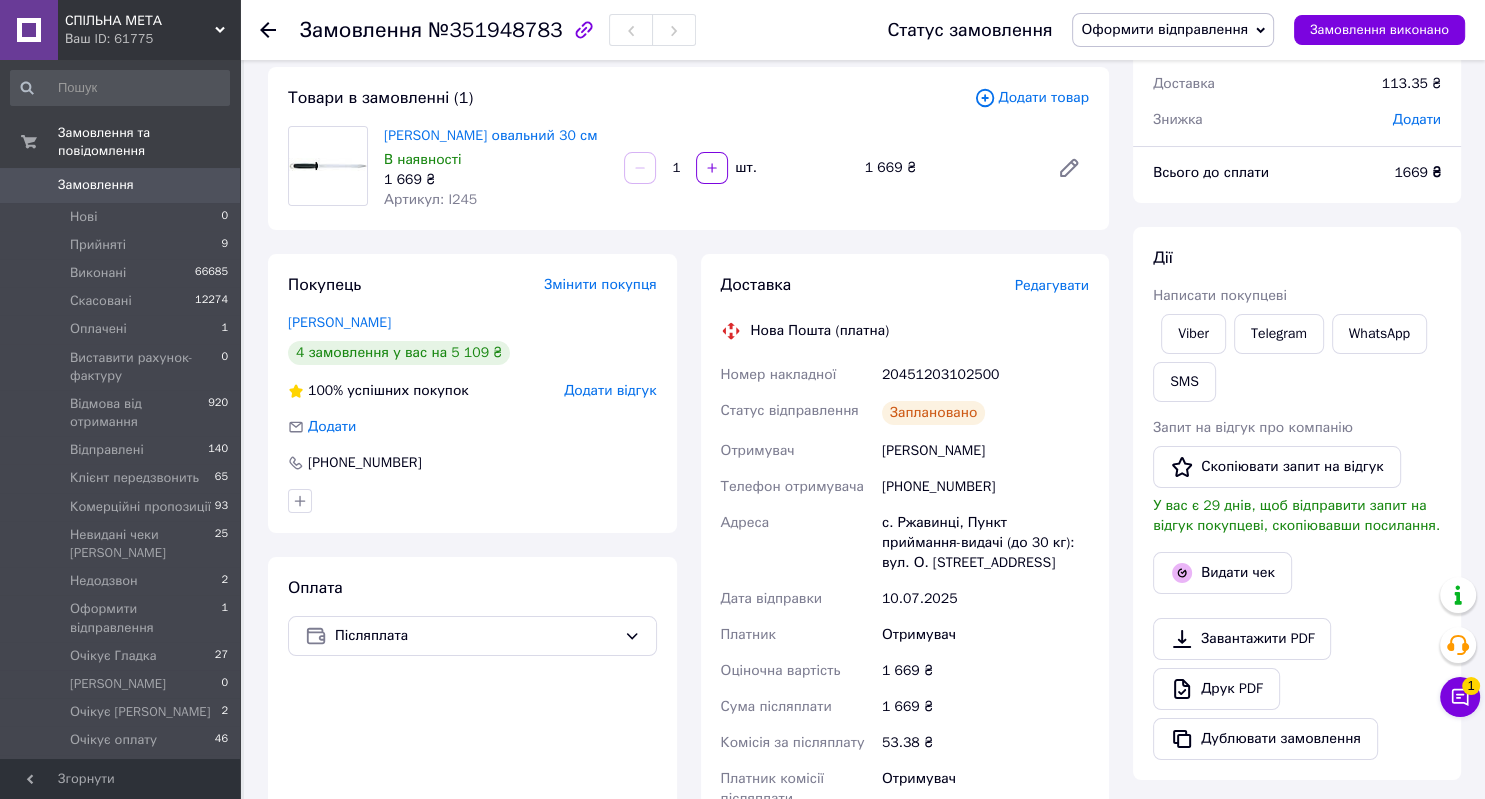 click 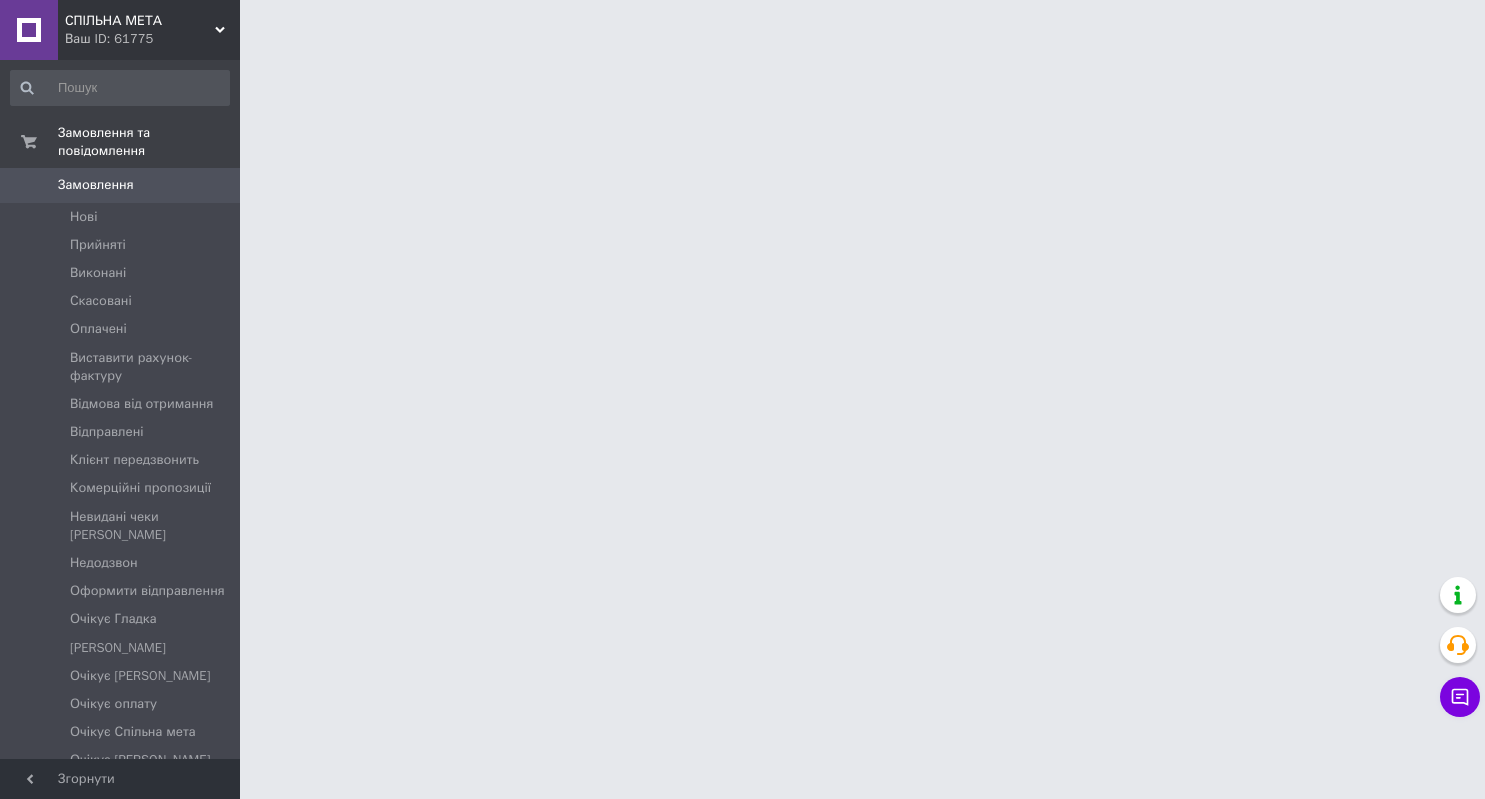 scroll, scrollTop: 0, scrollLeft: 0, axis: both 